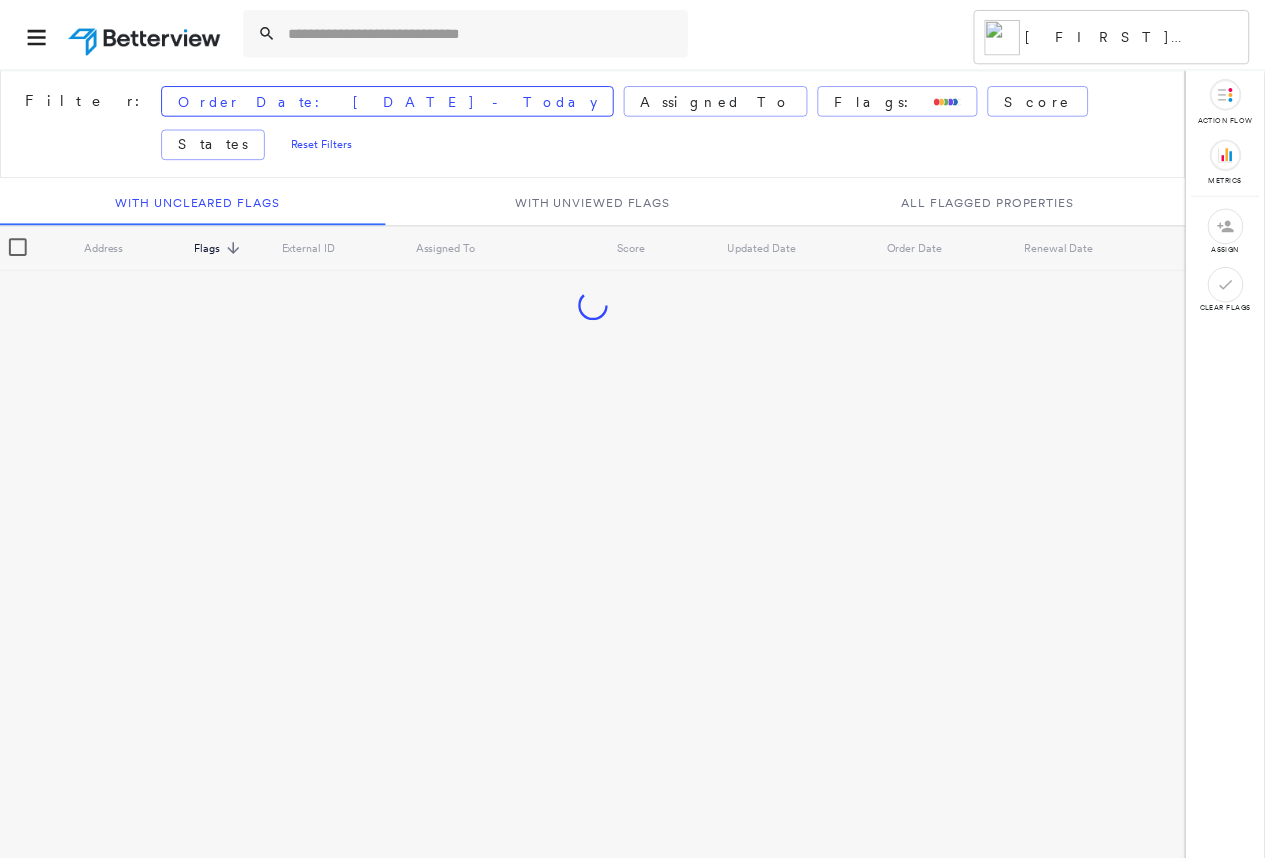 scroll, scrollTop: 0, scrollLeft: 0, axis: both 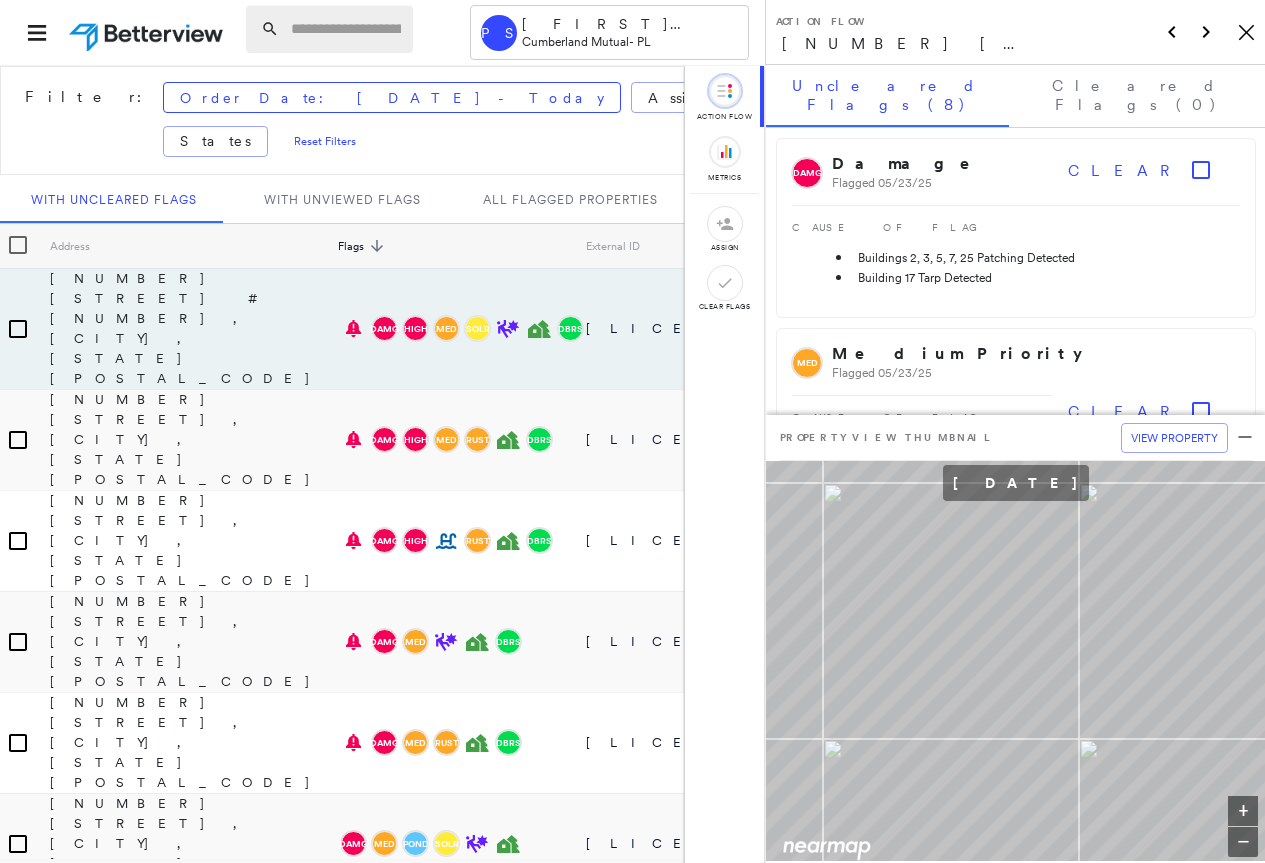 click at bounding box center (346, 29) 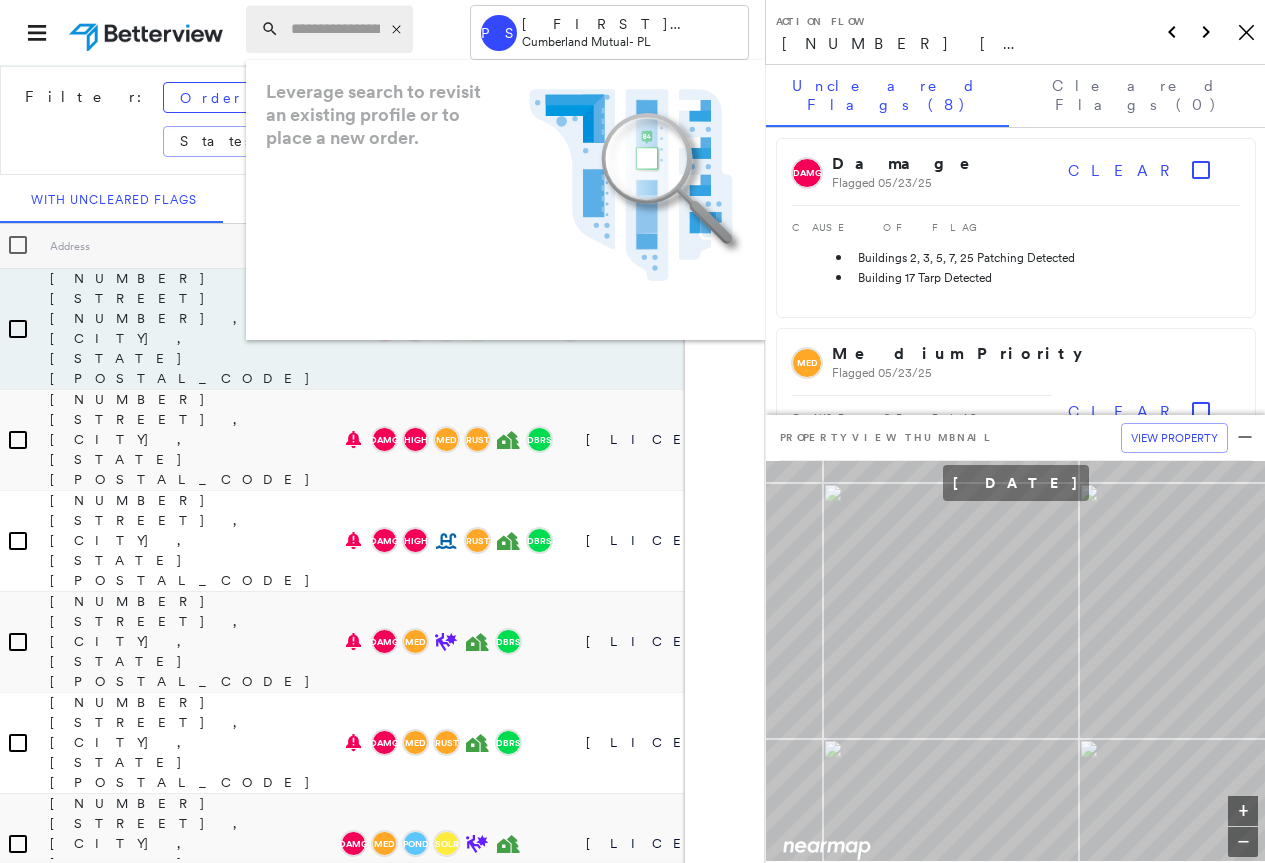 click at bounding box center [335, 29] 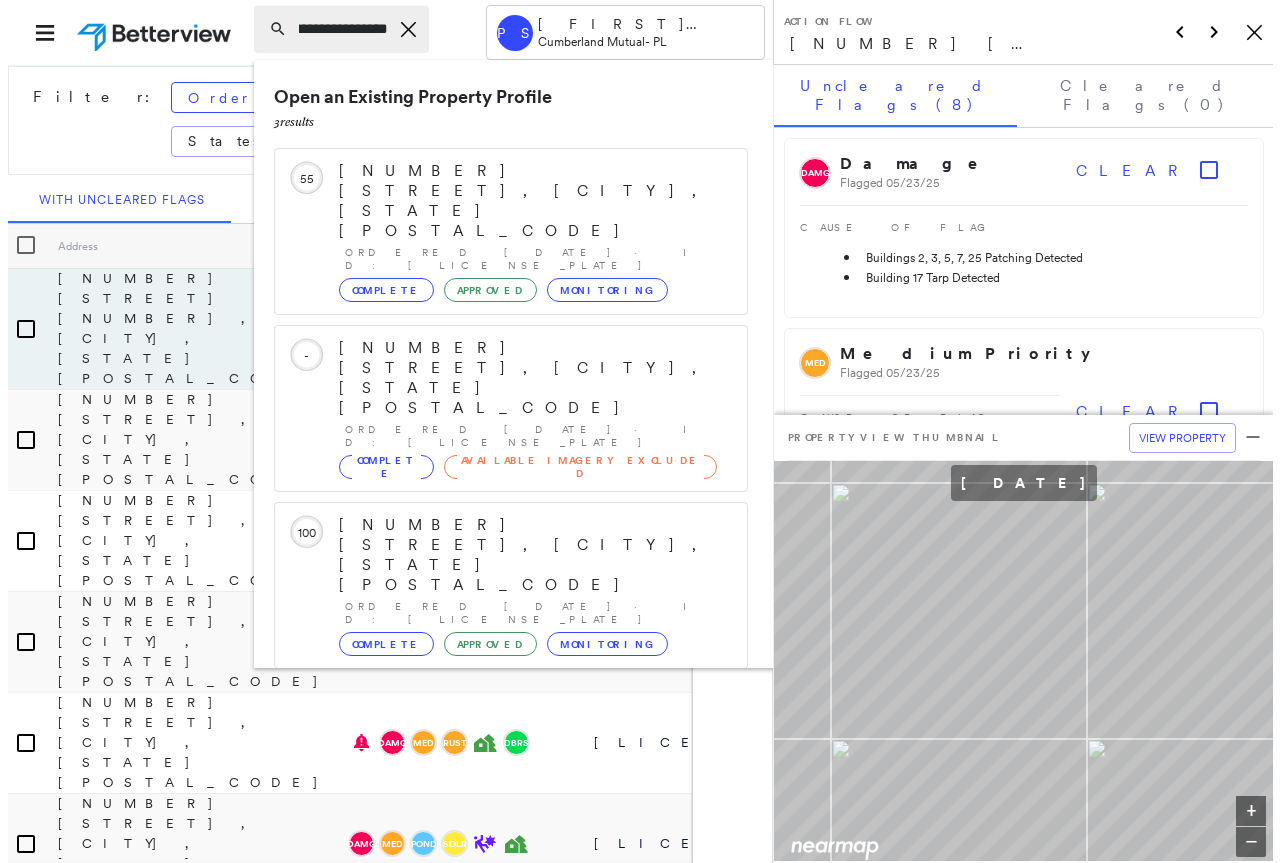 scroll, scrollTop: 0, scrollLeft: 124, axis: horizontal 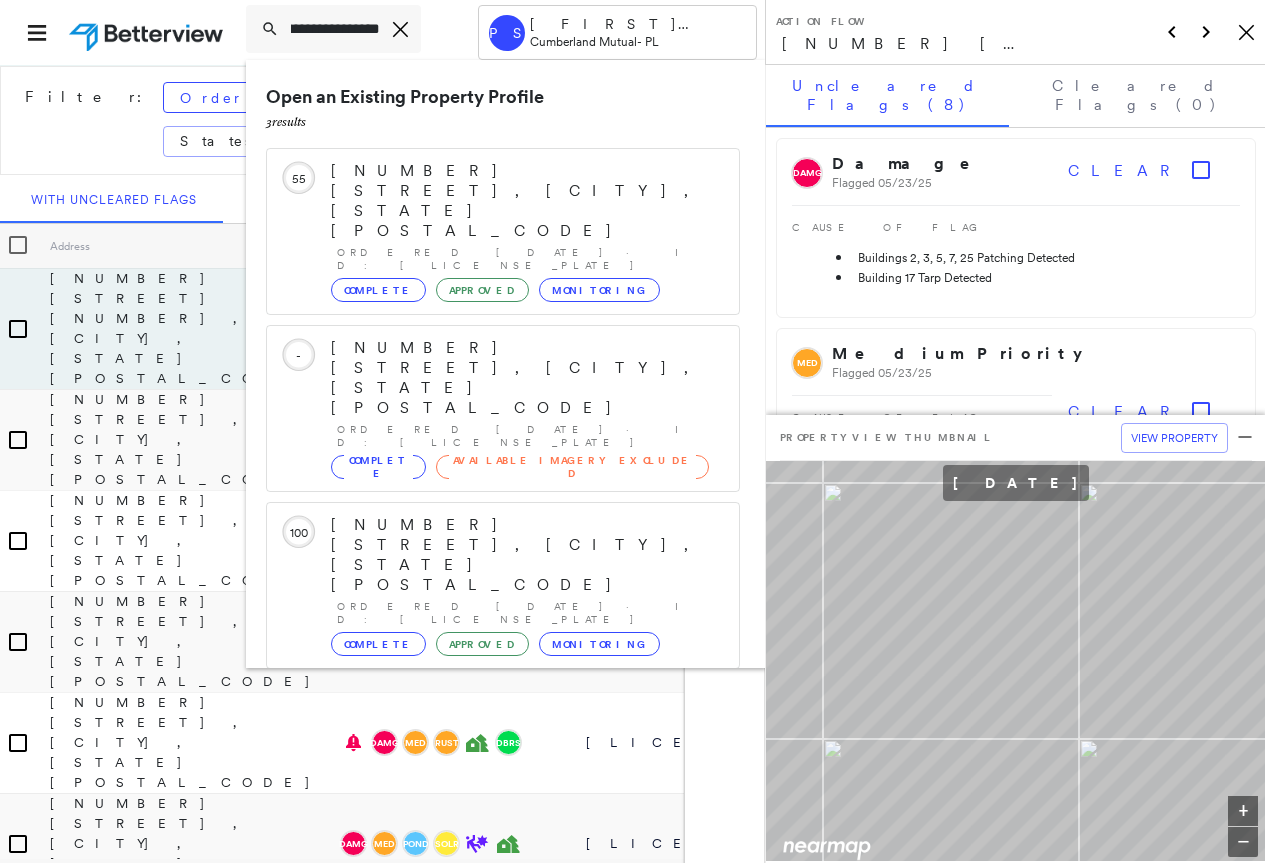 type on "**********" 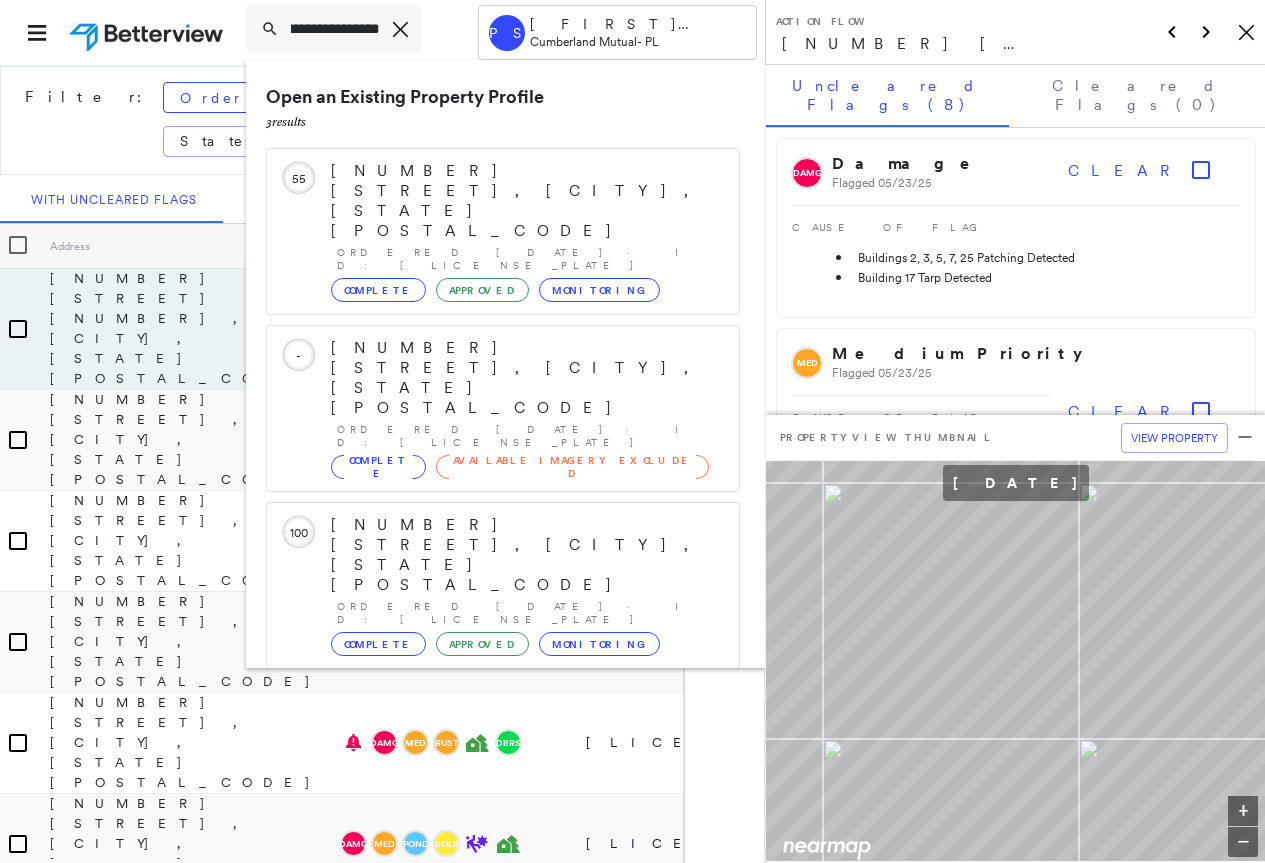 click 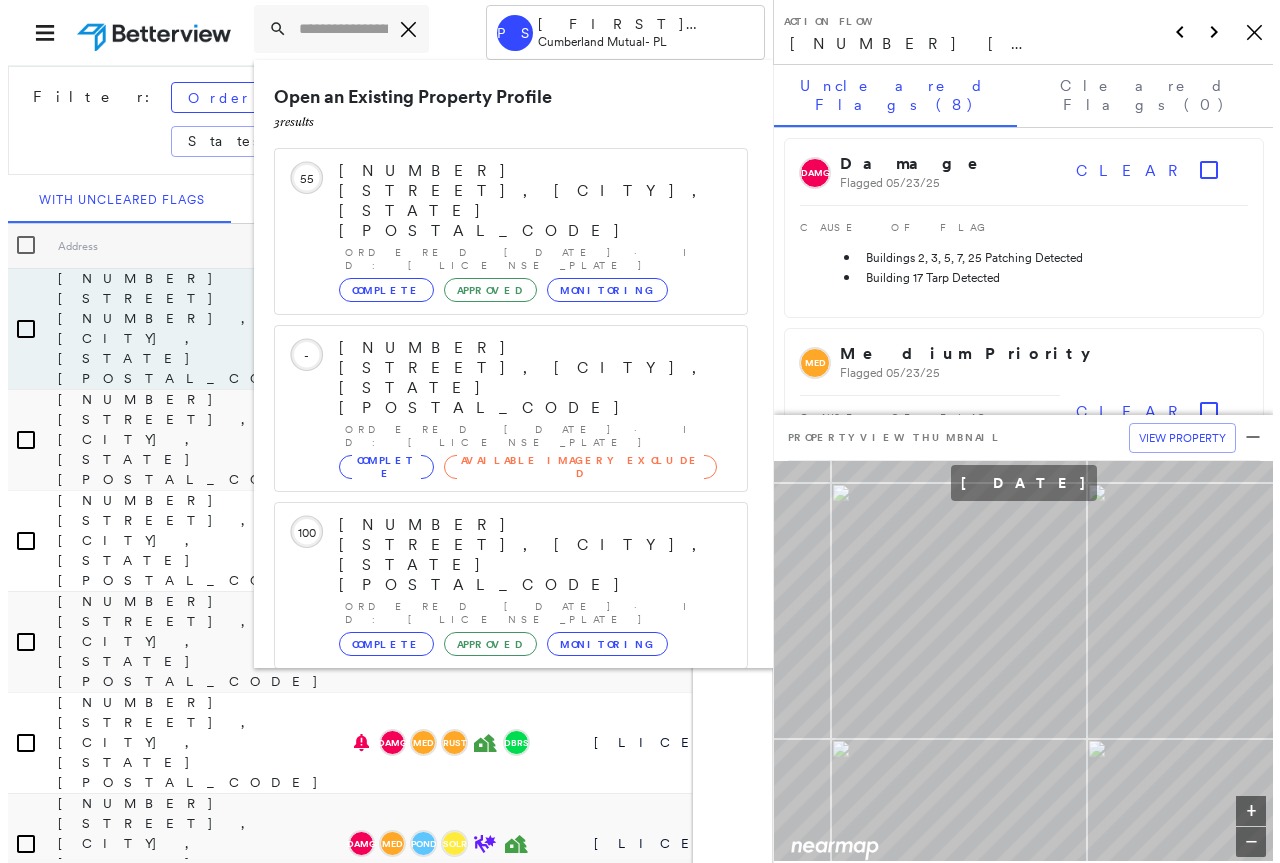 scroll, scrollTop: 0, scrollLeft: 0, axis: both 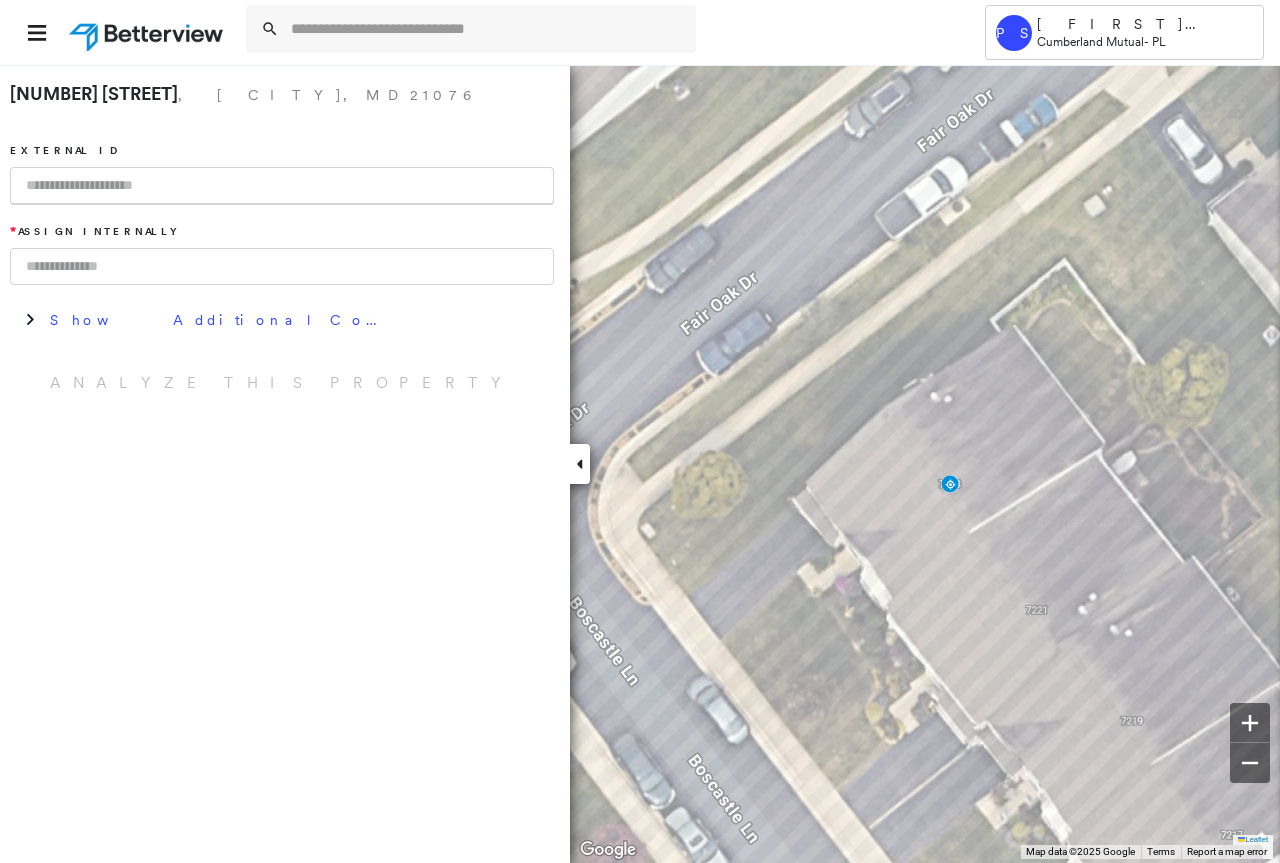 click at bounding box center [282, 186] 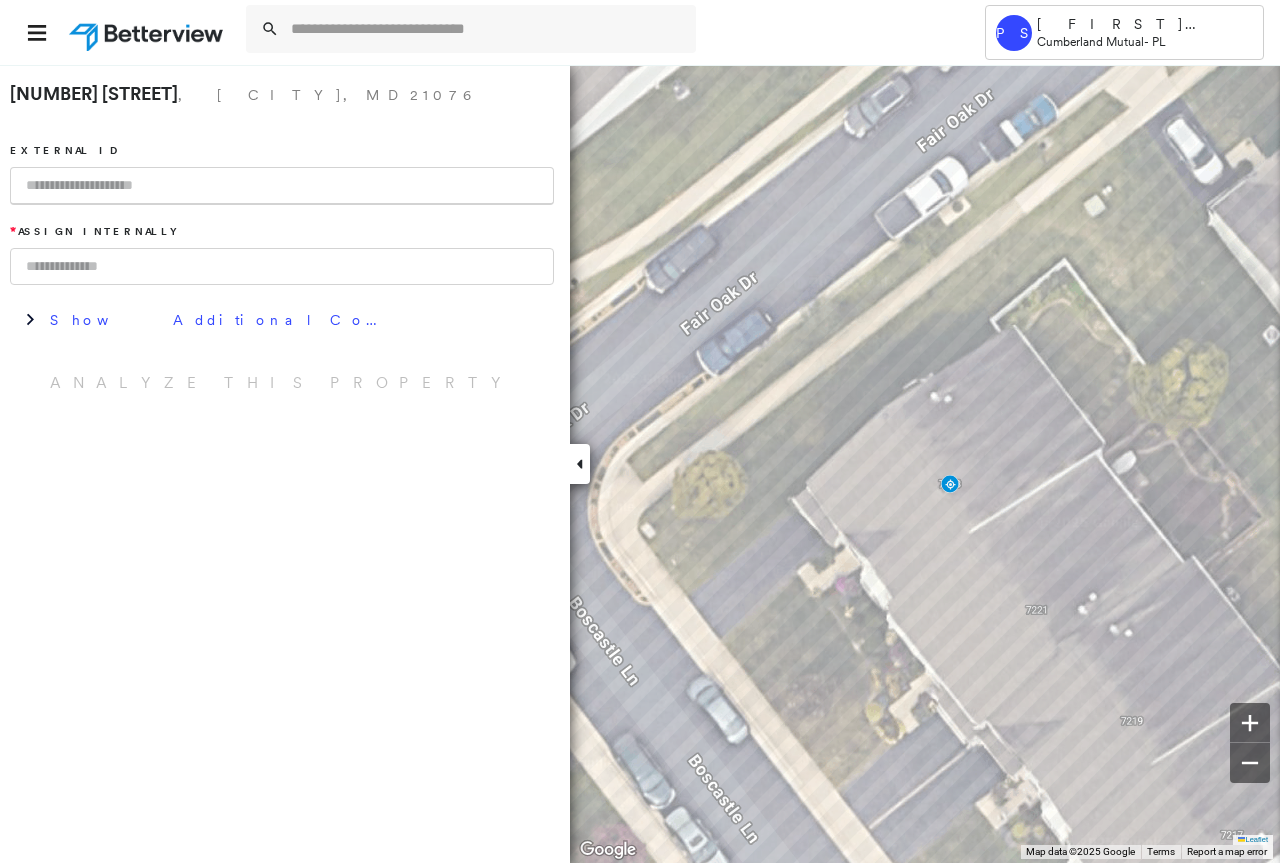 paste on "**********" 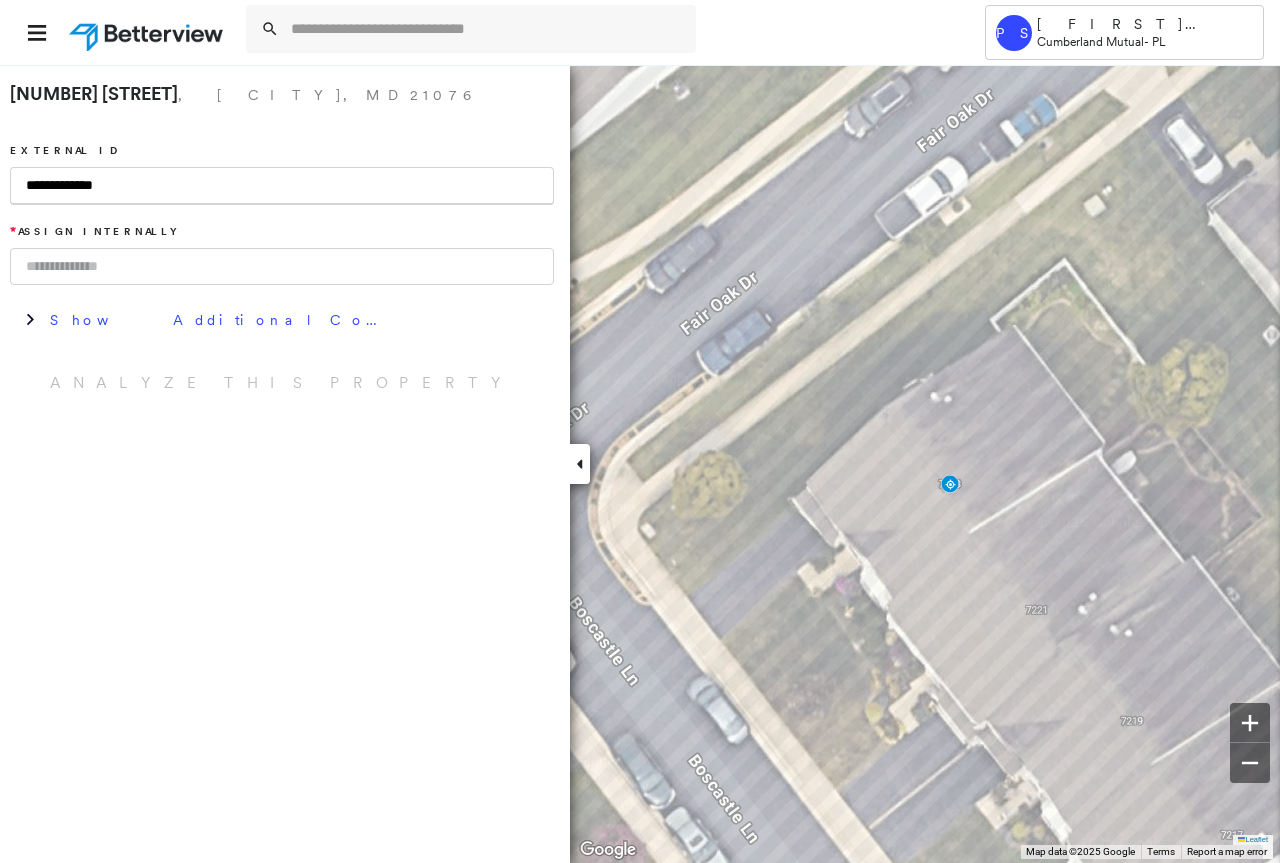 type on "**********" 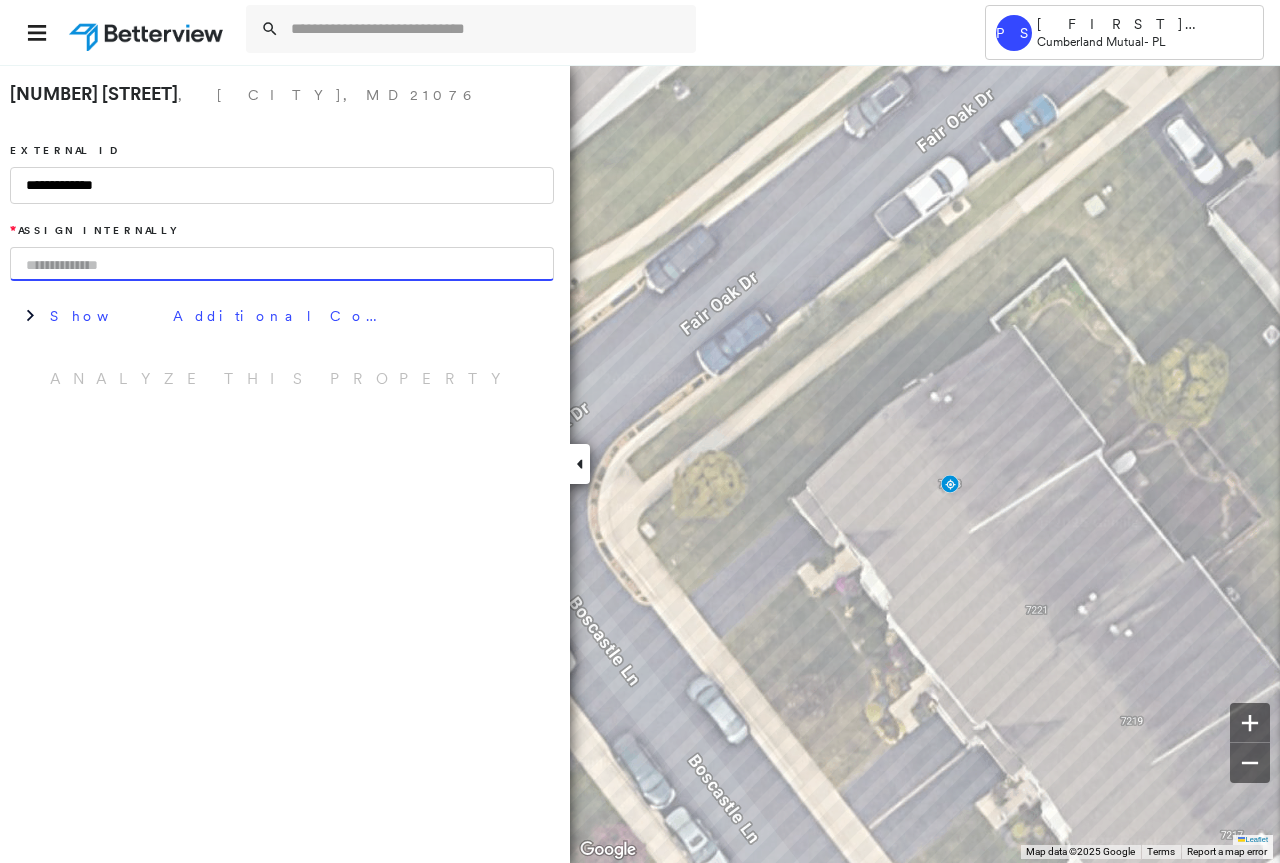 click at bounding box center (282, 264) 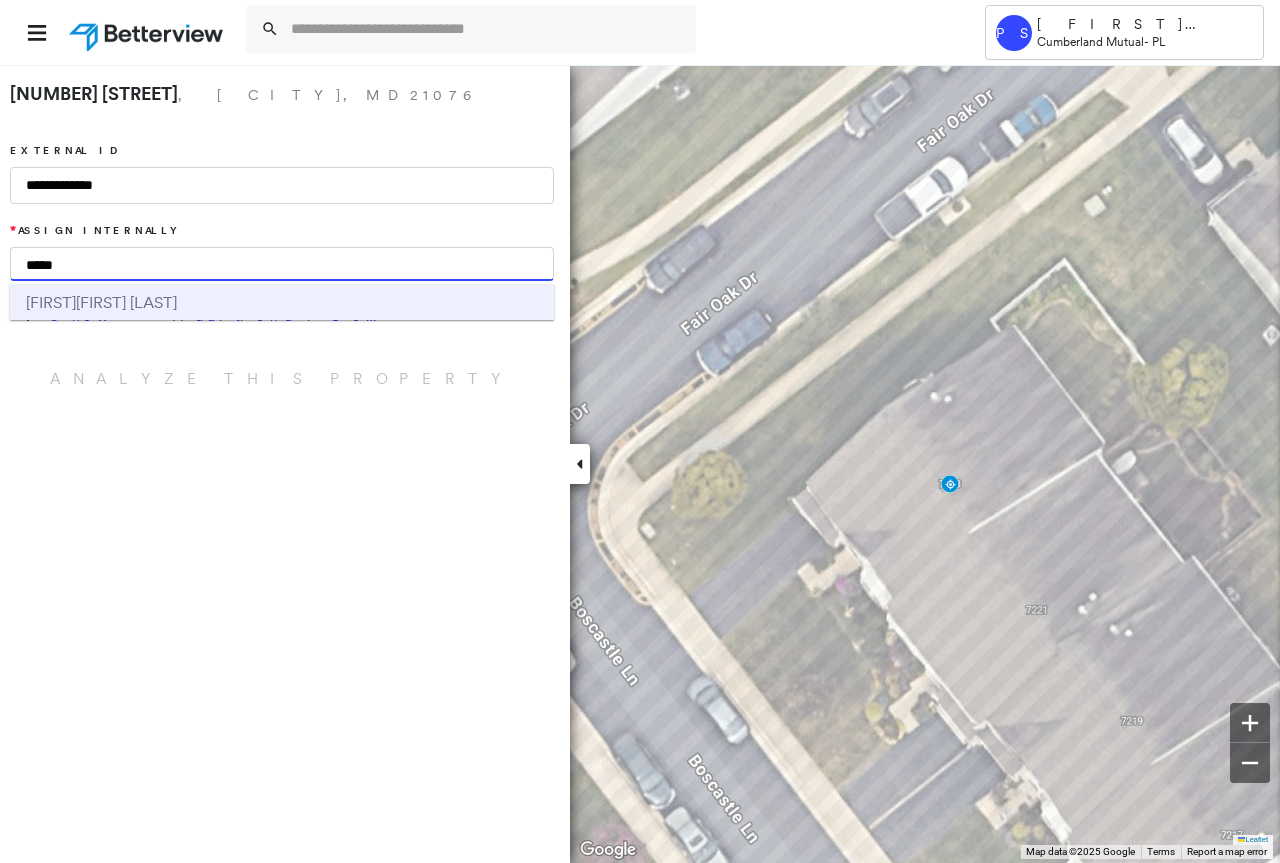 type on "*****" 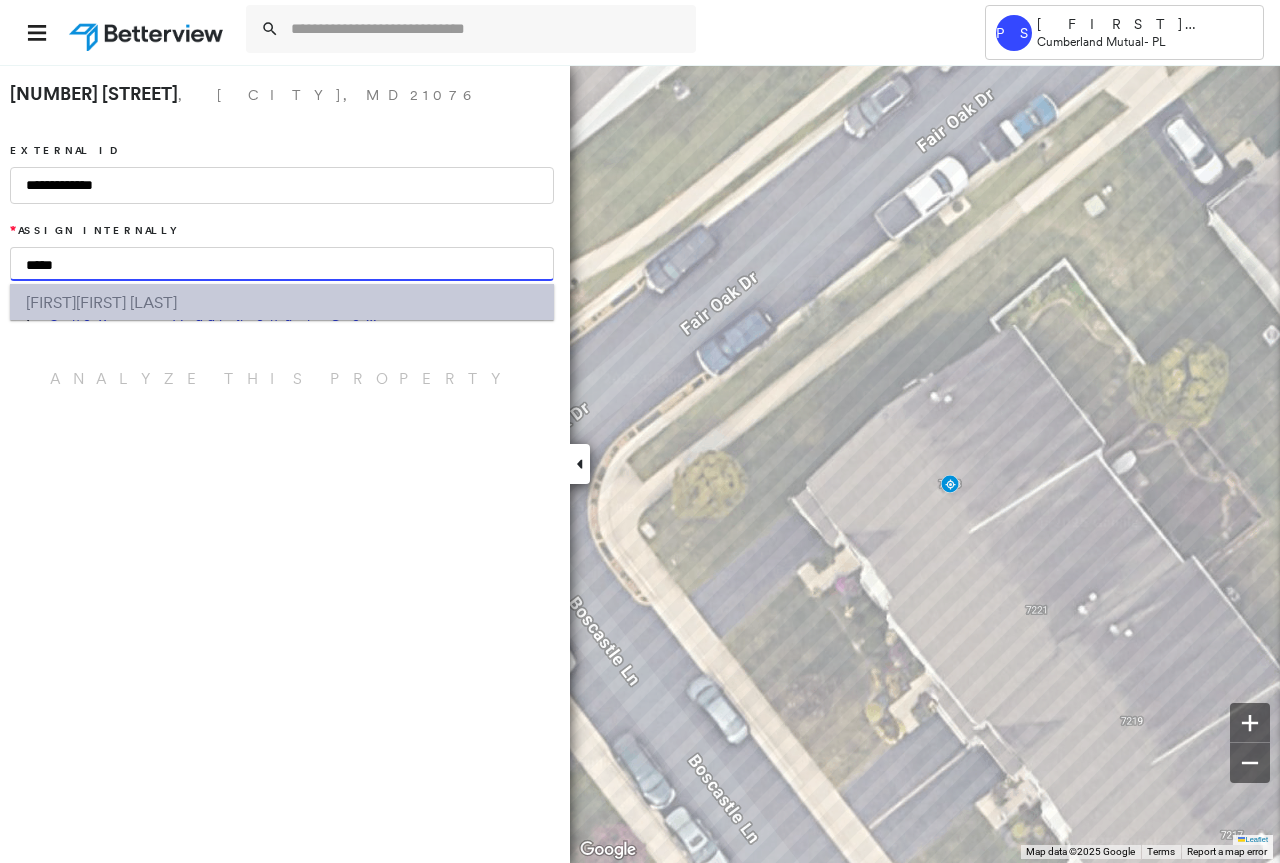 click on "[FIRST] [LAST]" at bounding box center [126, 302] 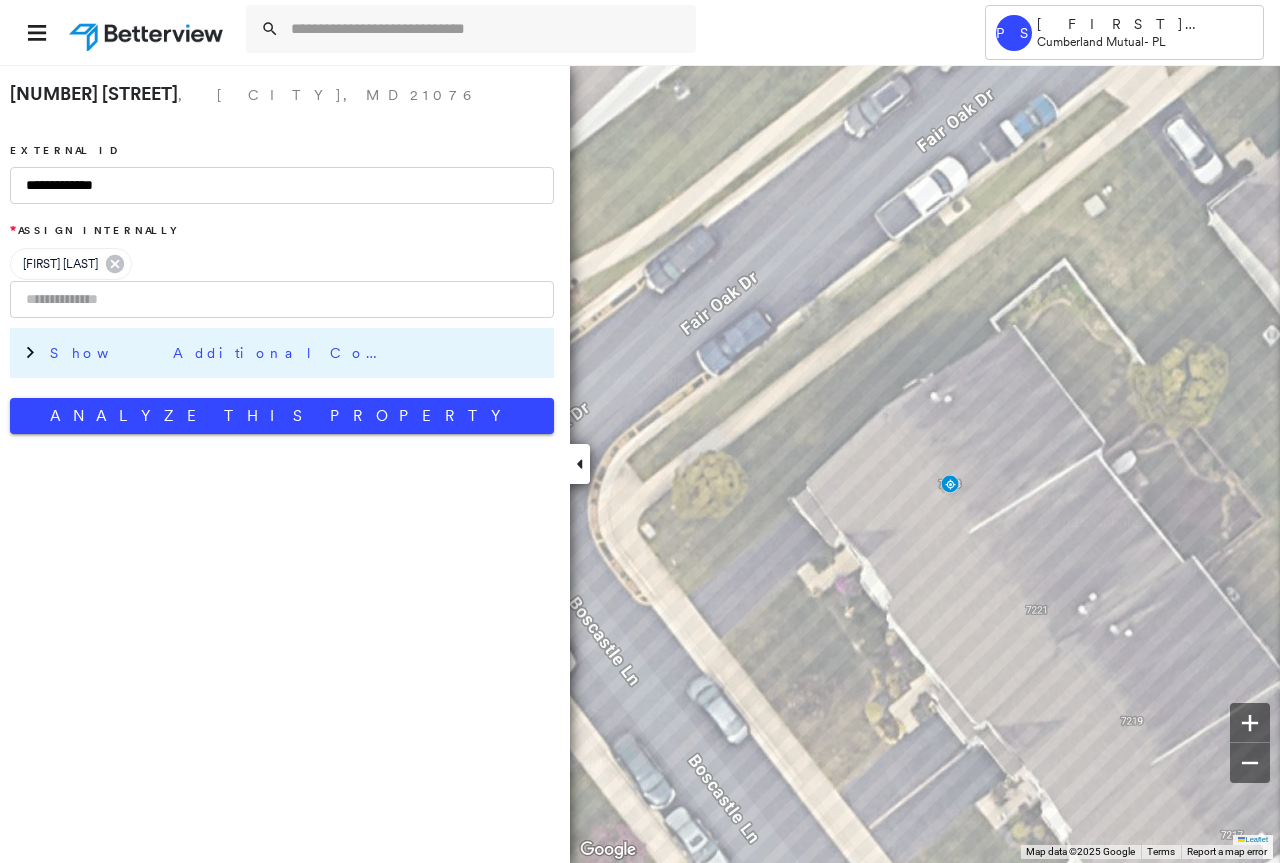 click on "Show Additional Company Data" at bounding box center [220, 353] 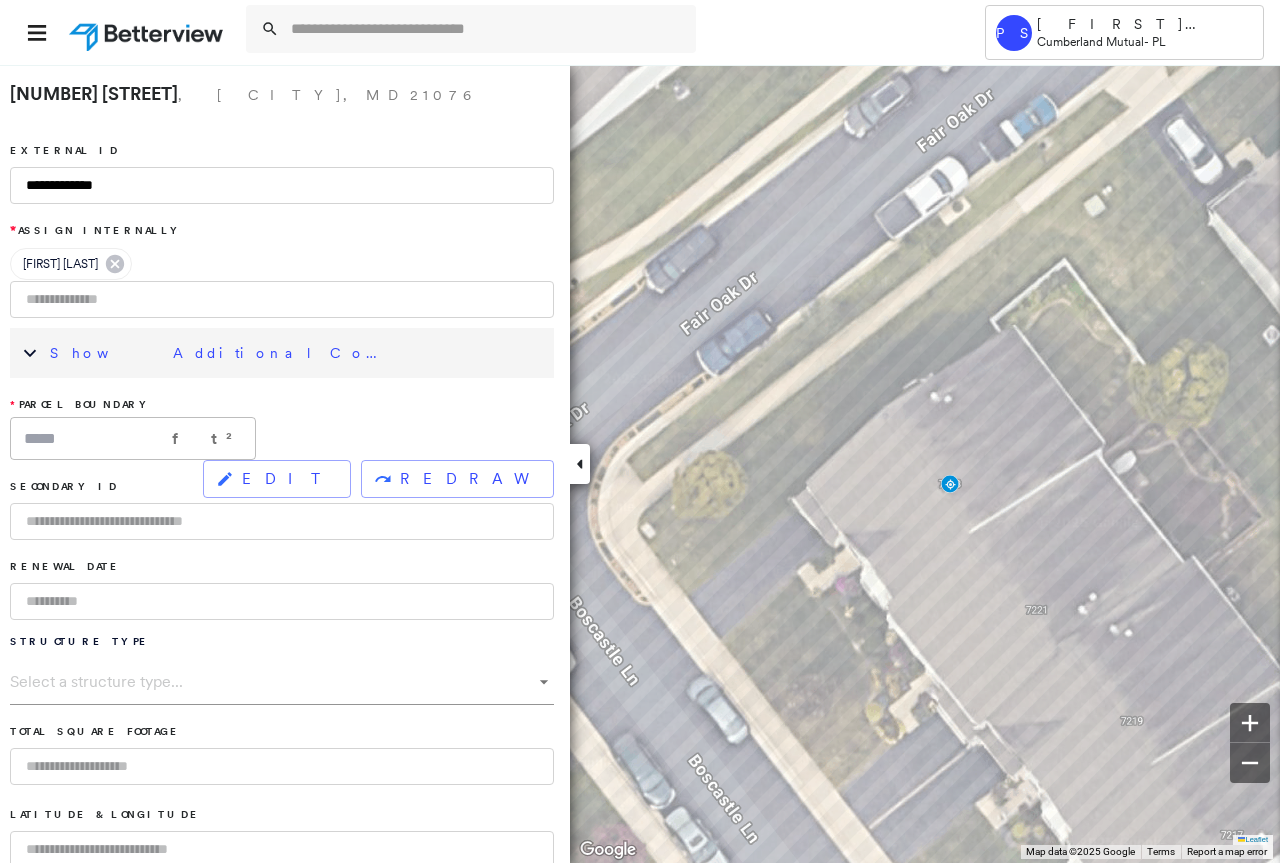 click at bounding box center (282, 521) 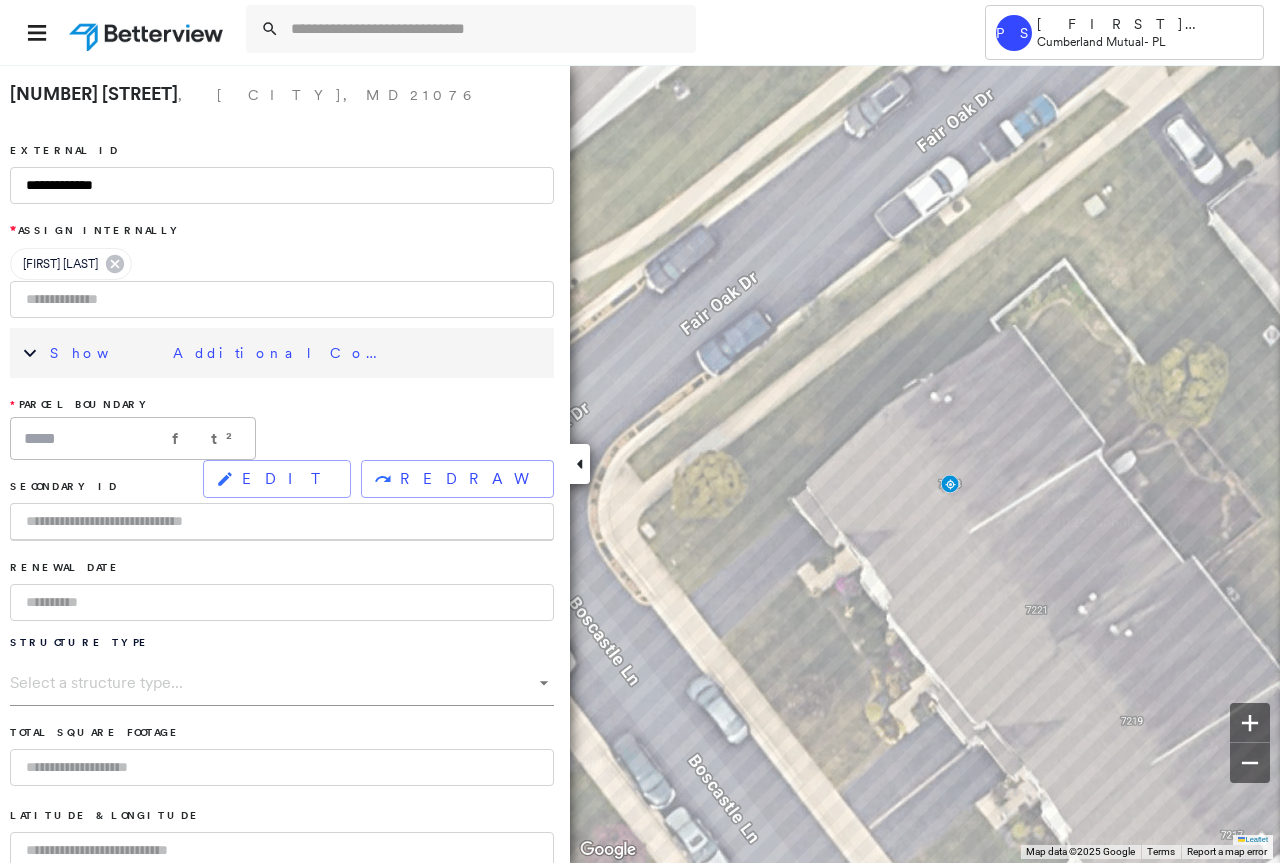 click at bounding box center [282, 602] 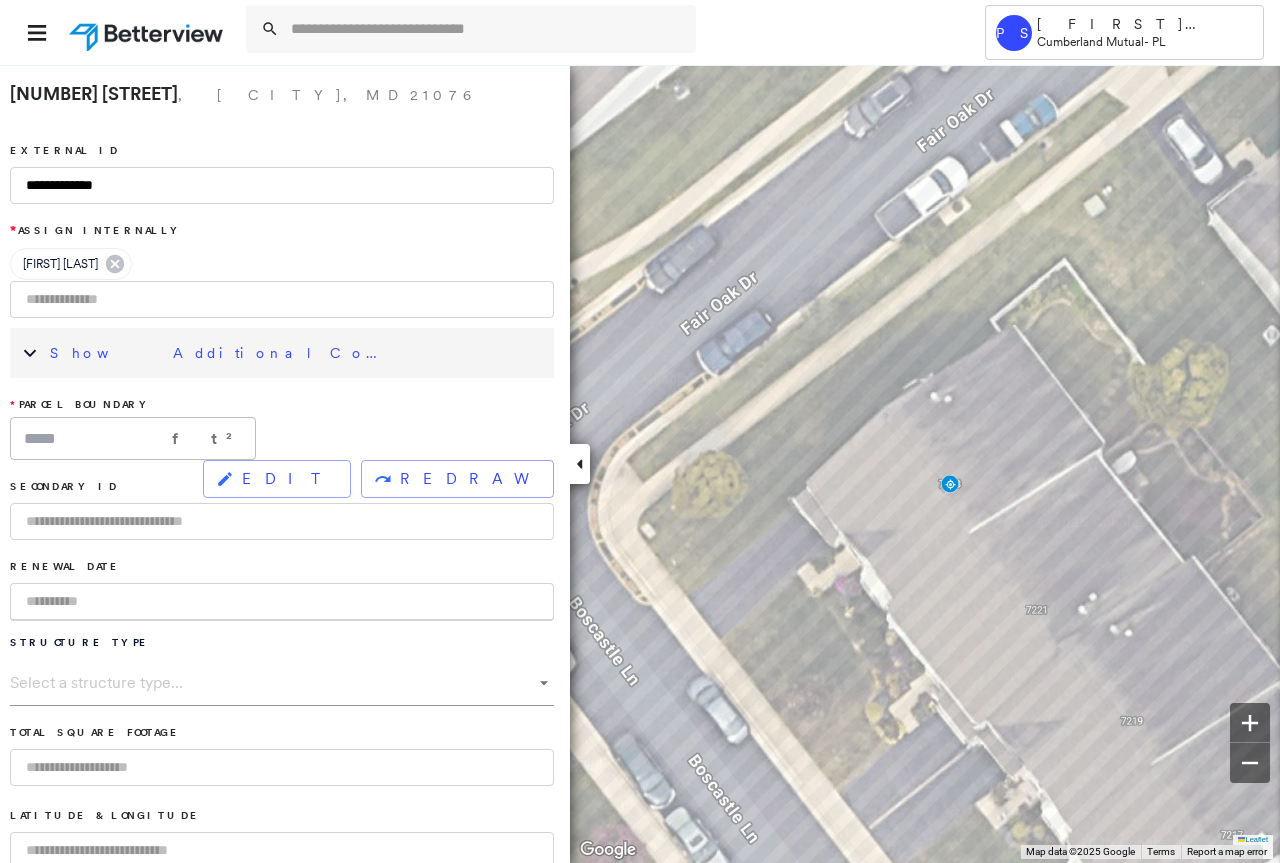 type on "*" 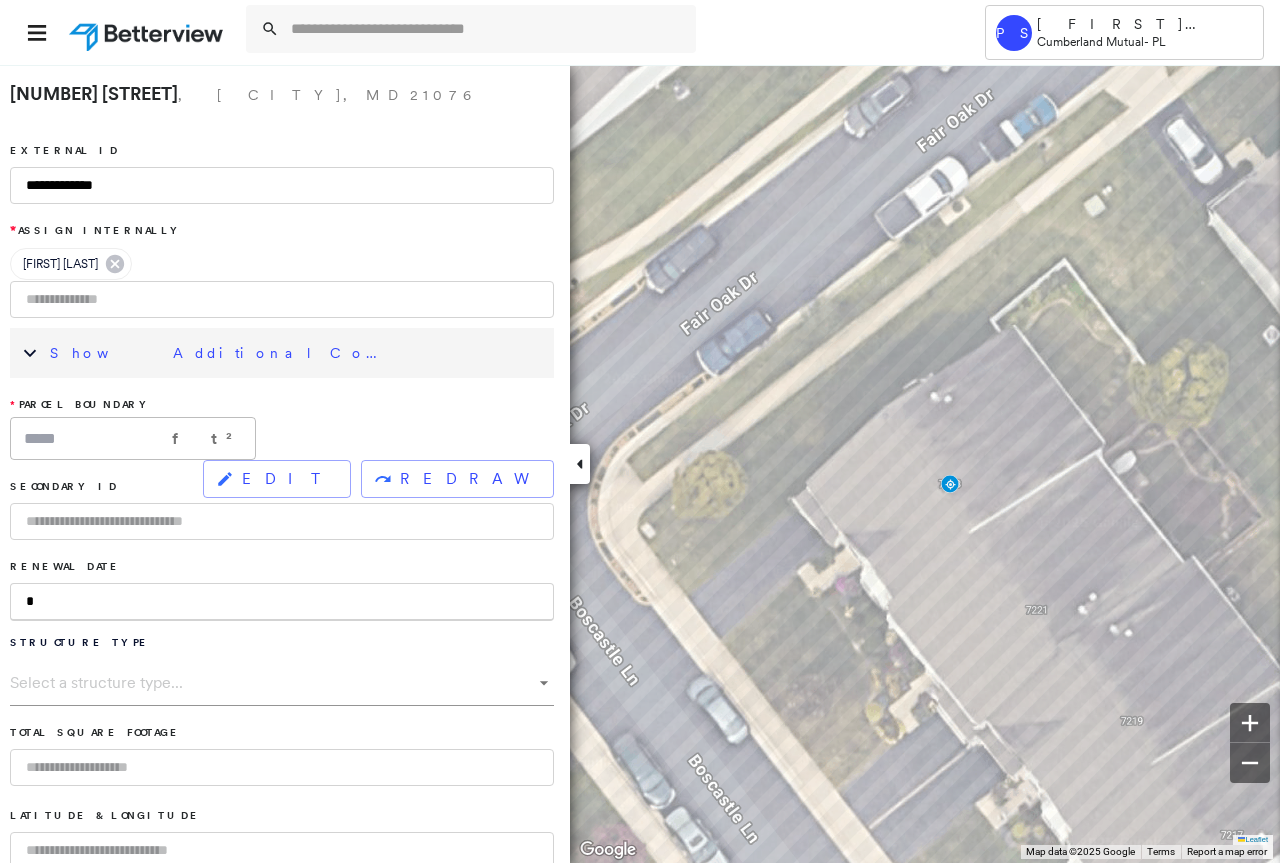 type on "**" 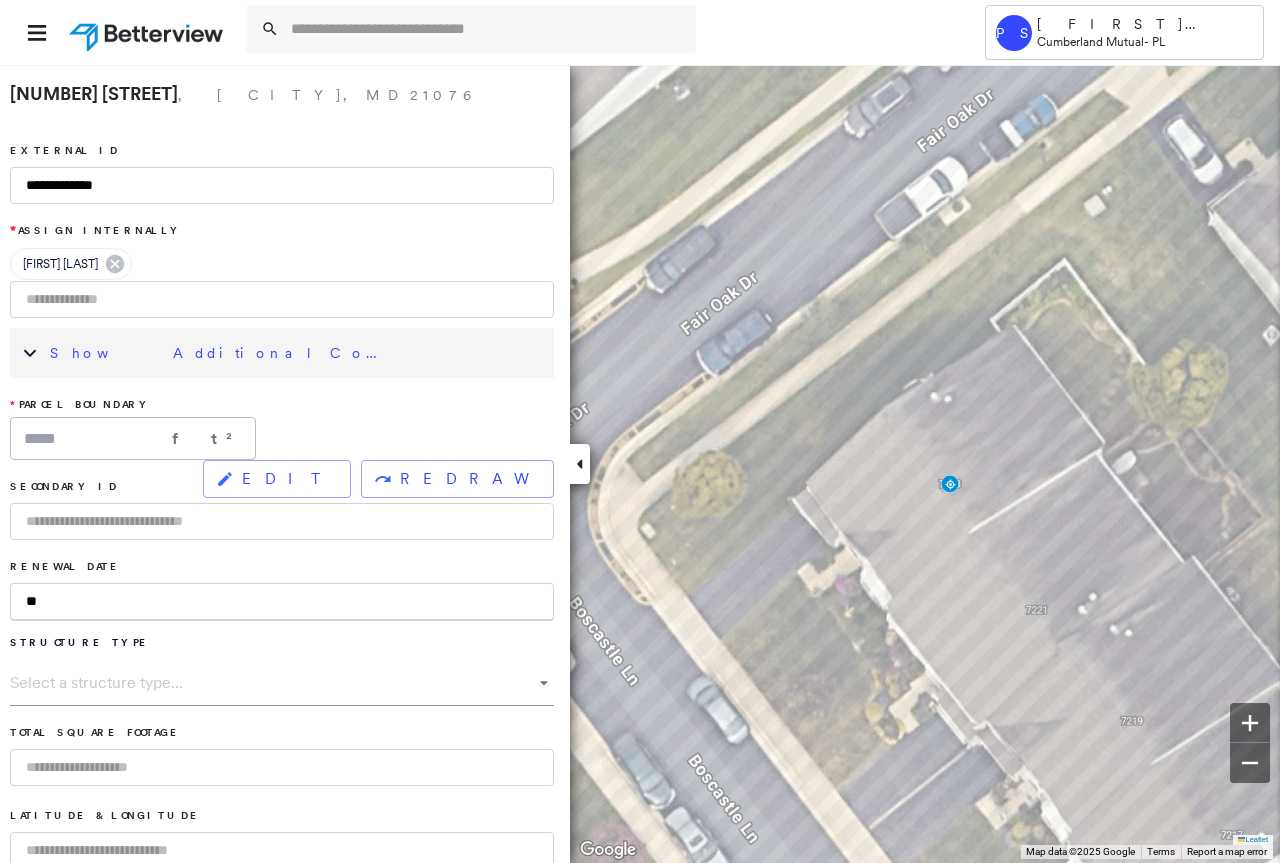 type on "***" 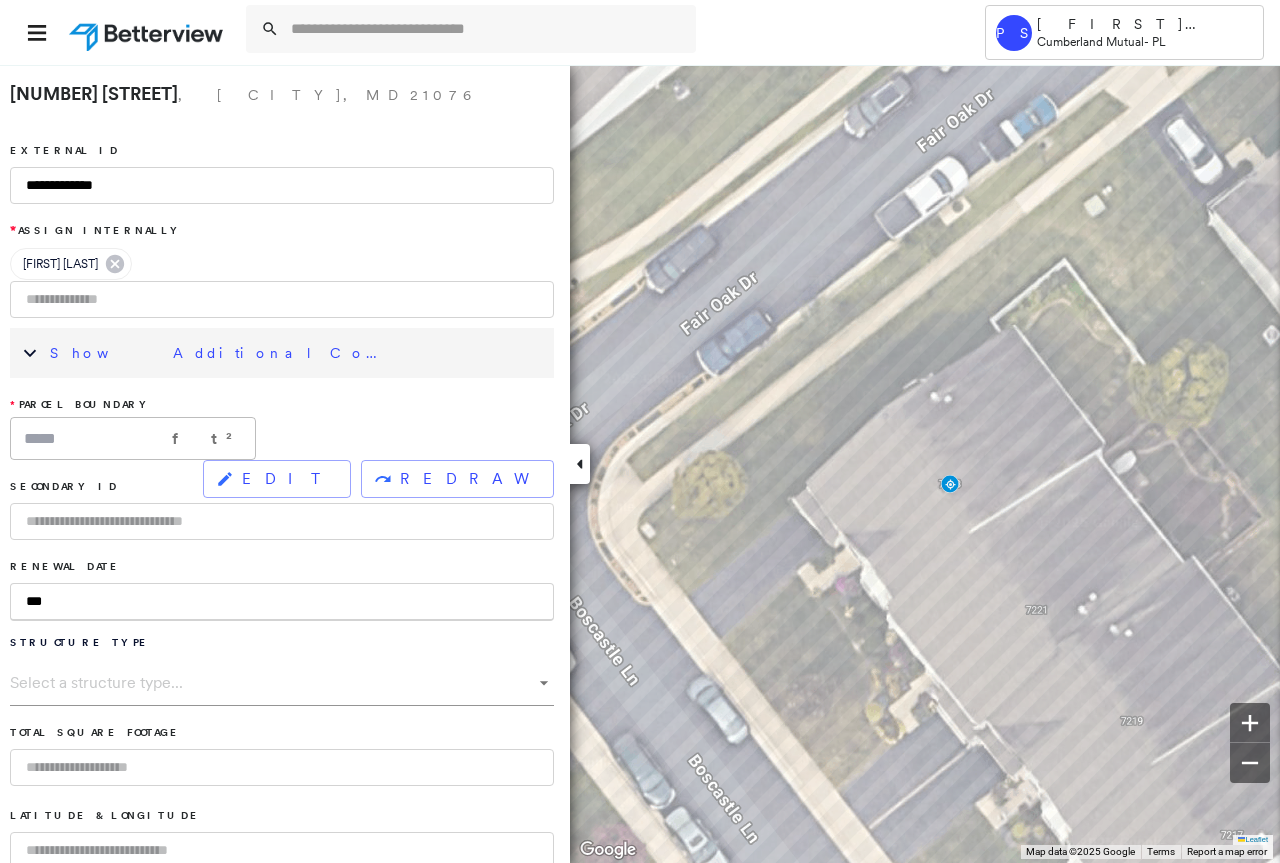 type on "****" 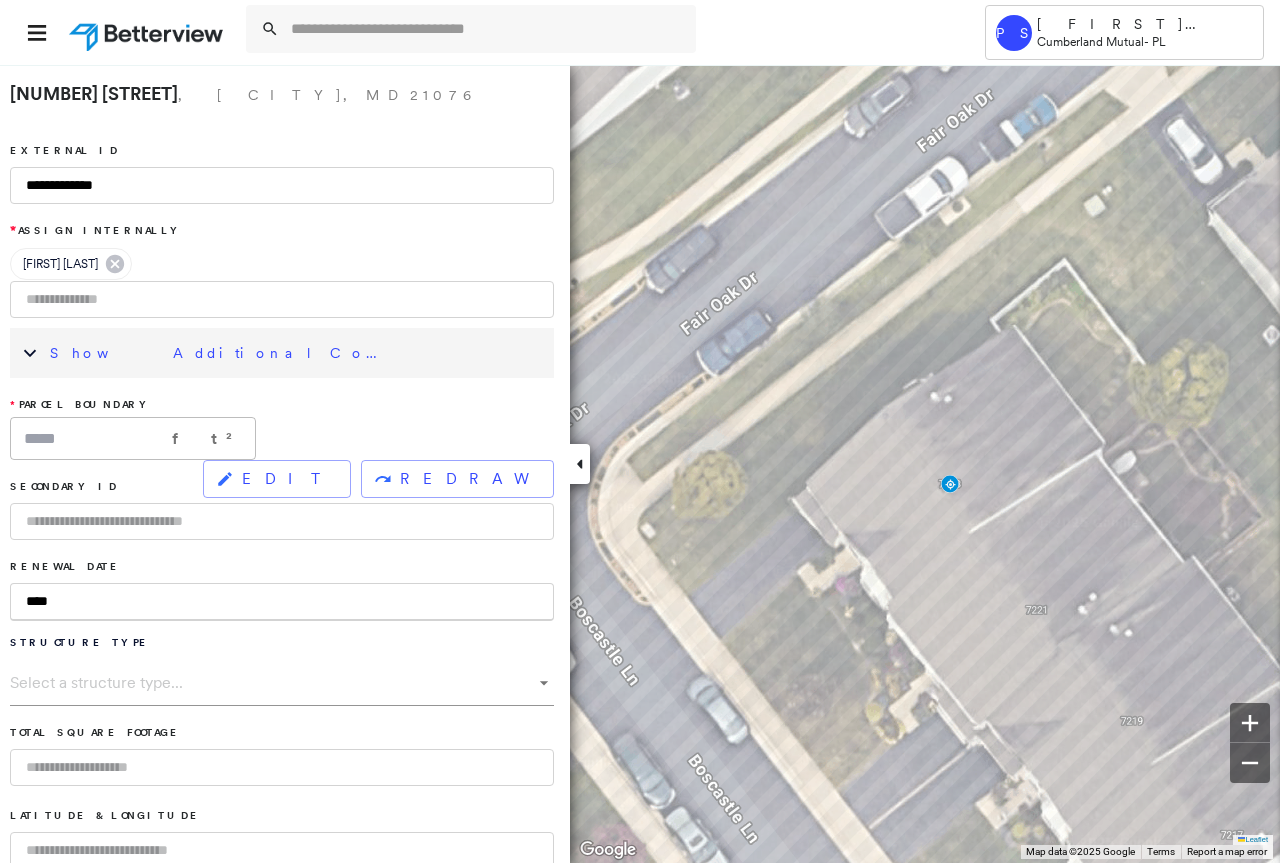 type on "*****" 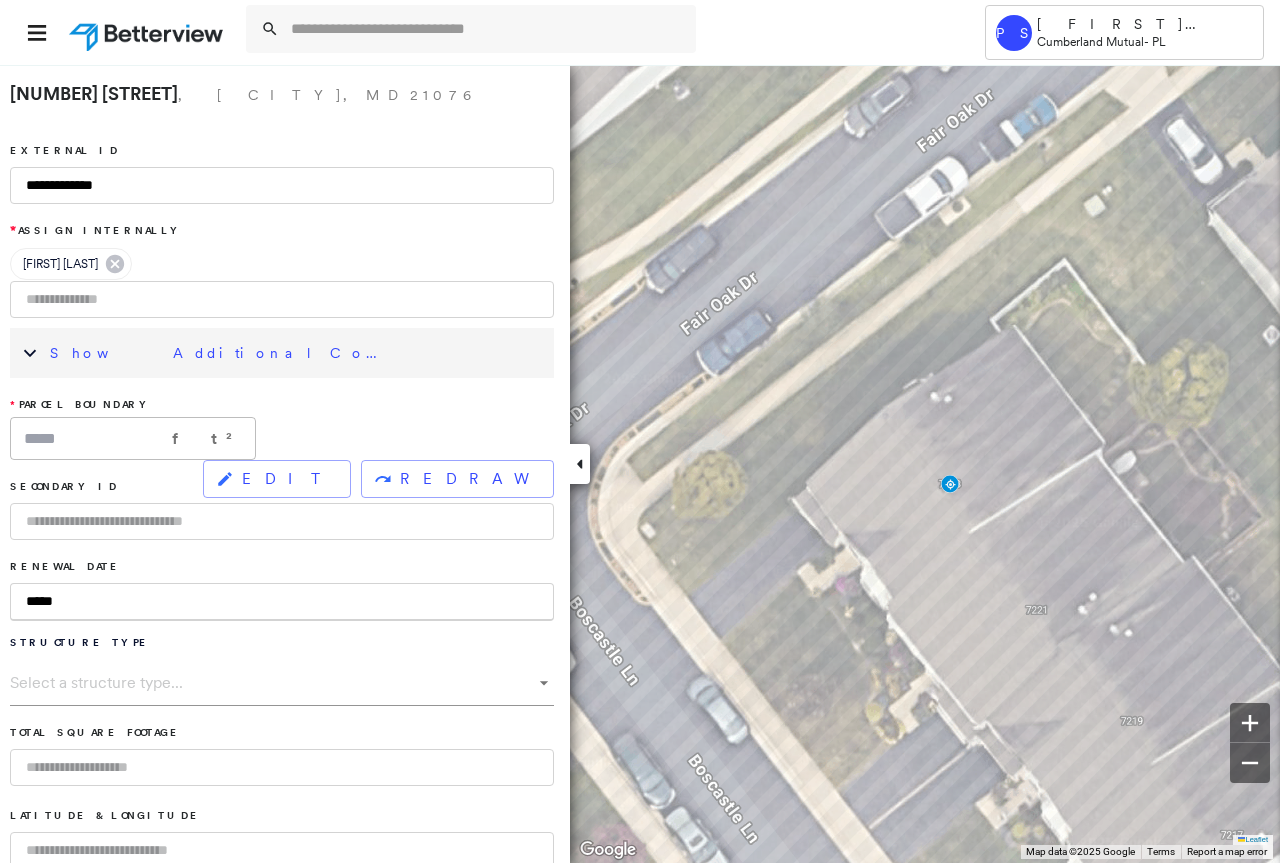 type on "******" 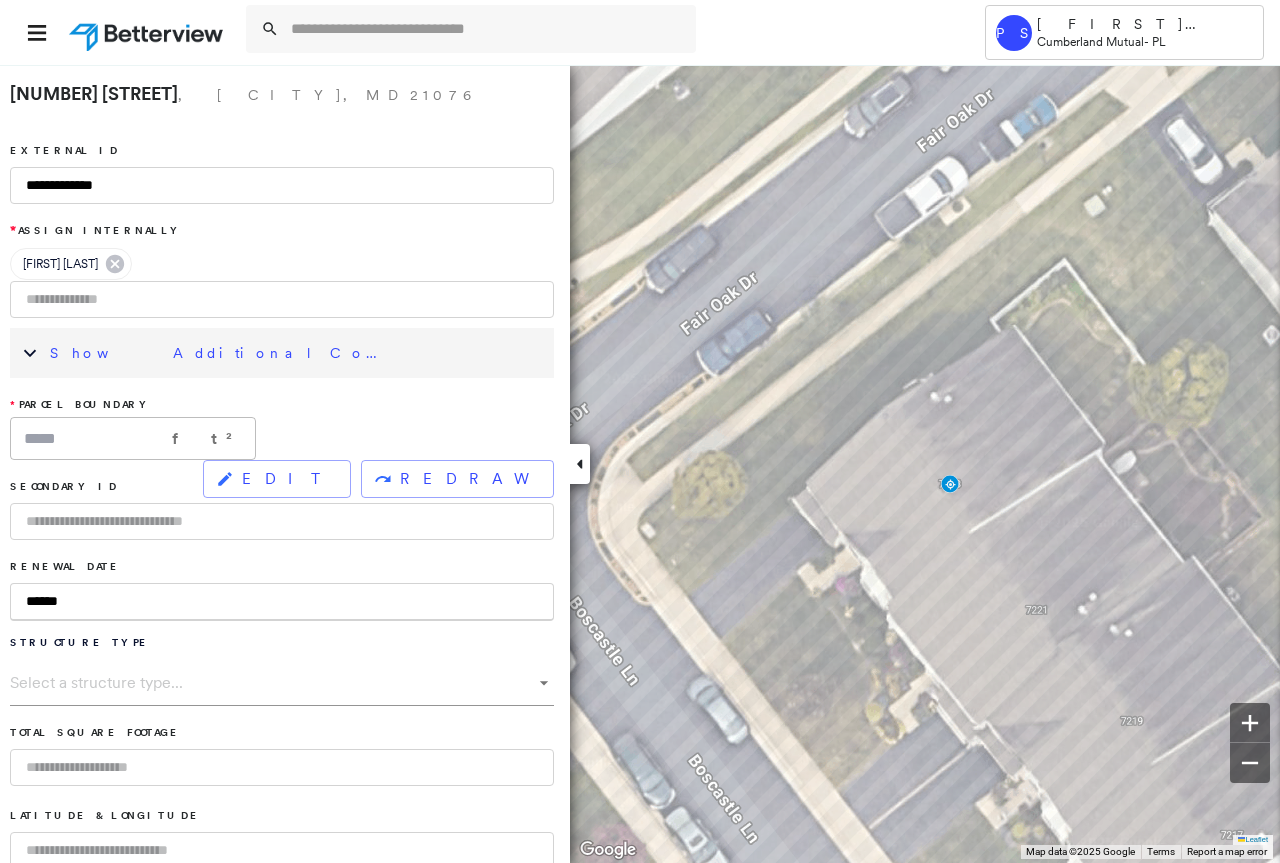 type on "******" 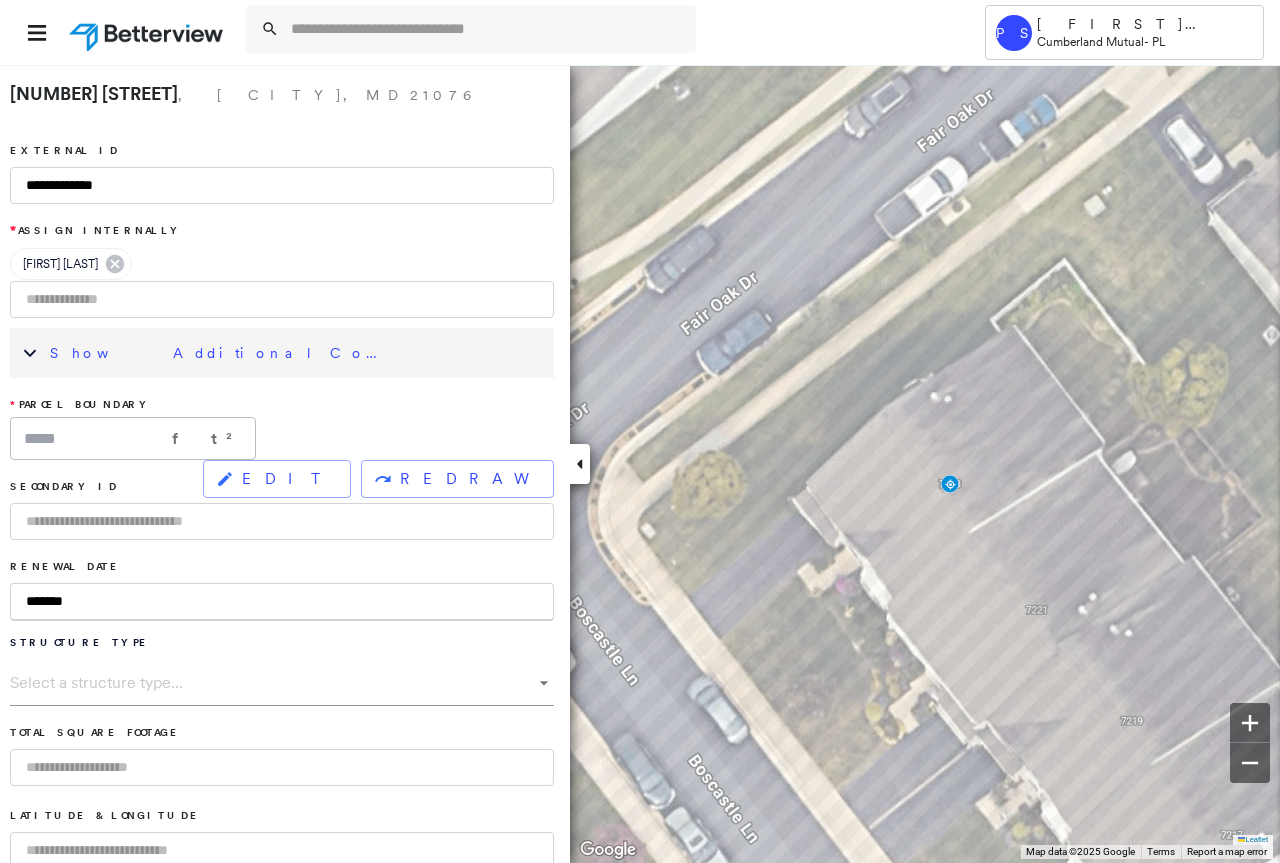 type on "********" 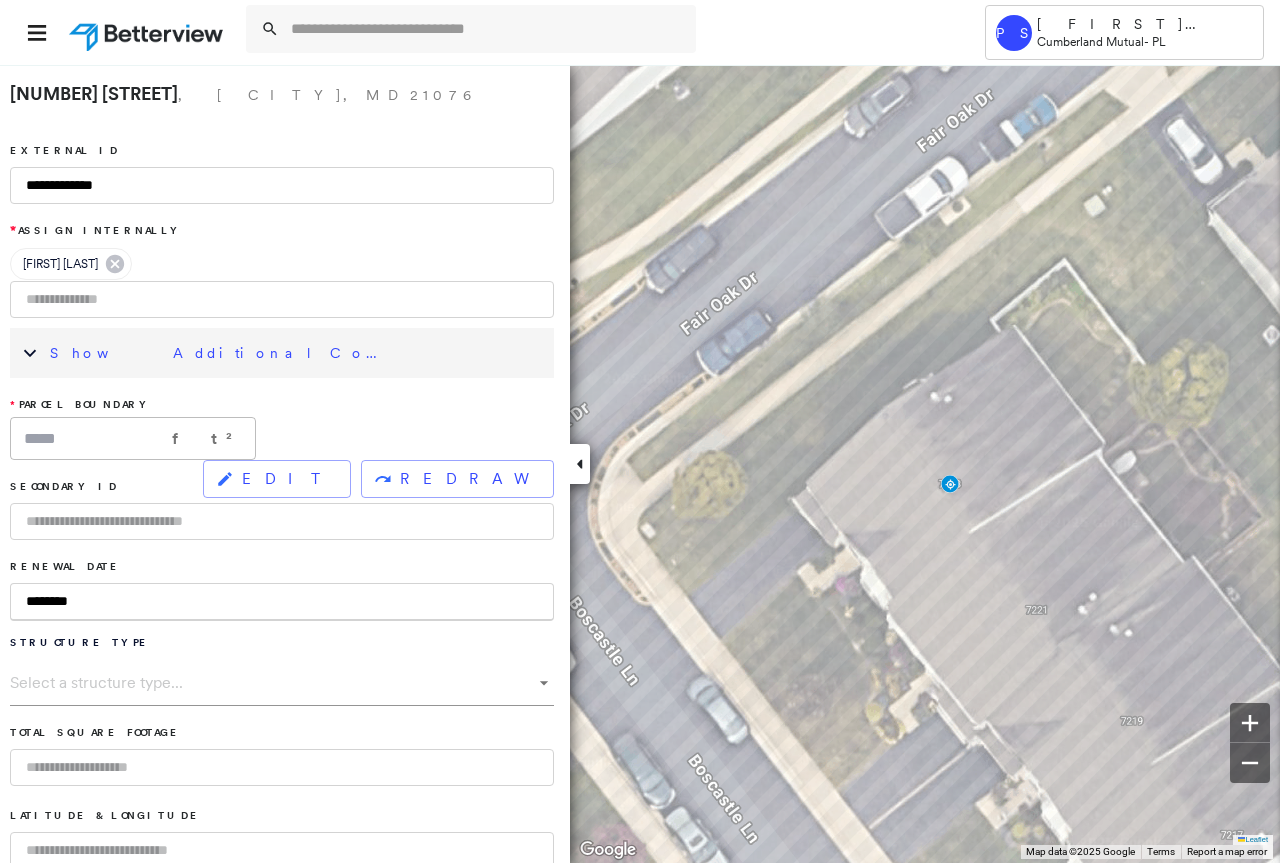type on "*********" 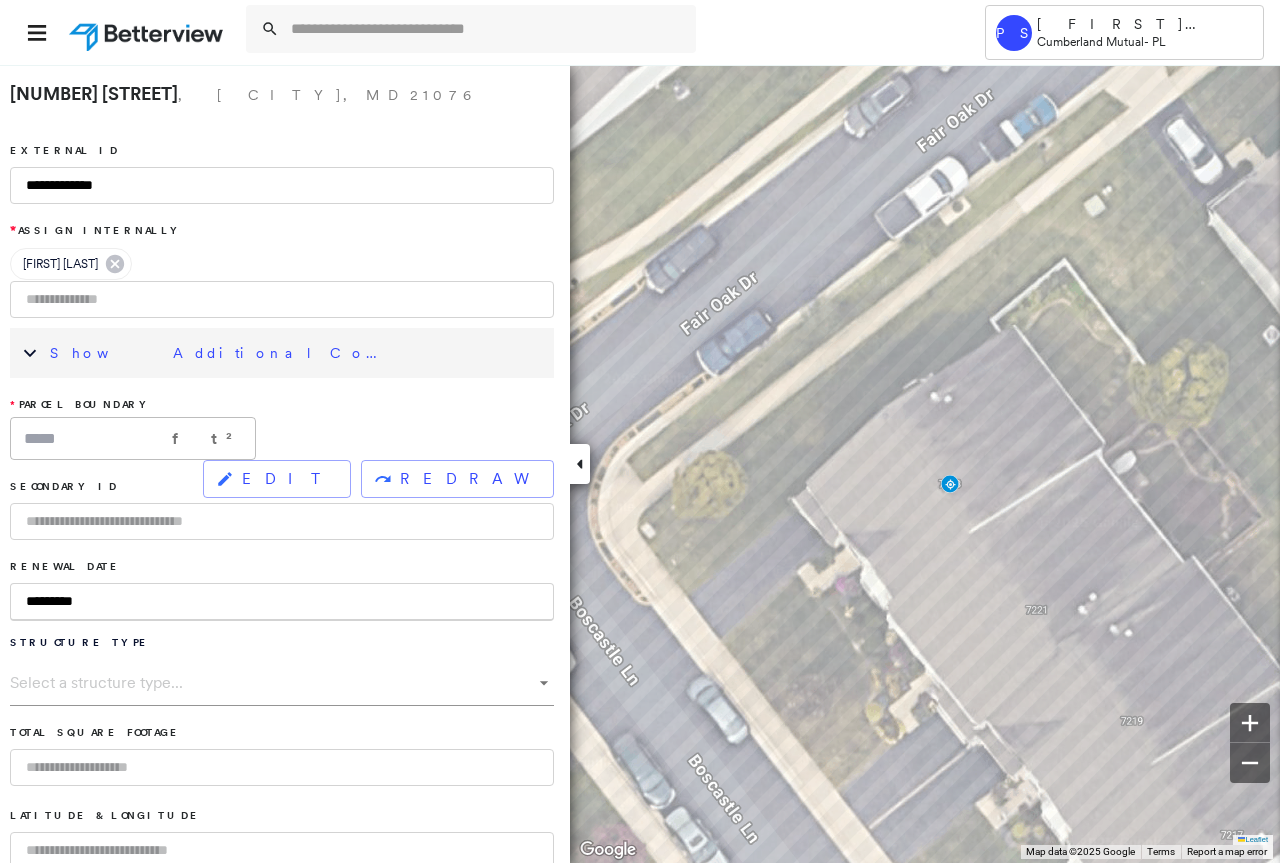 type on "**********" 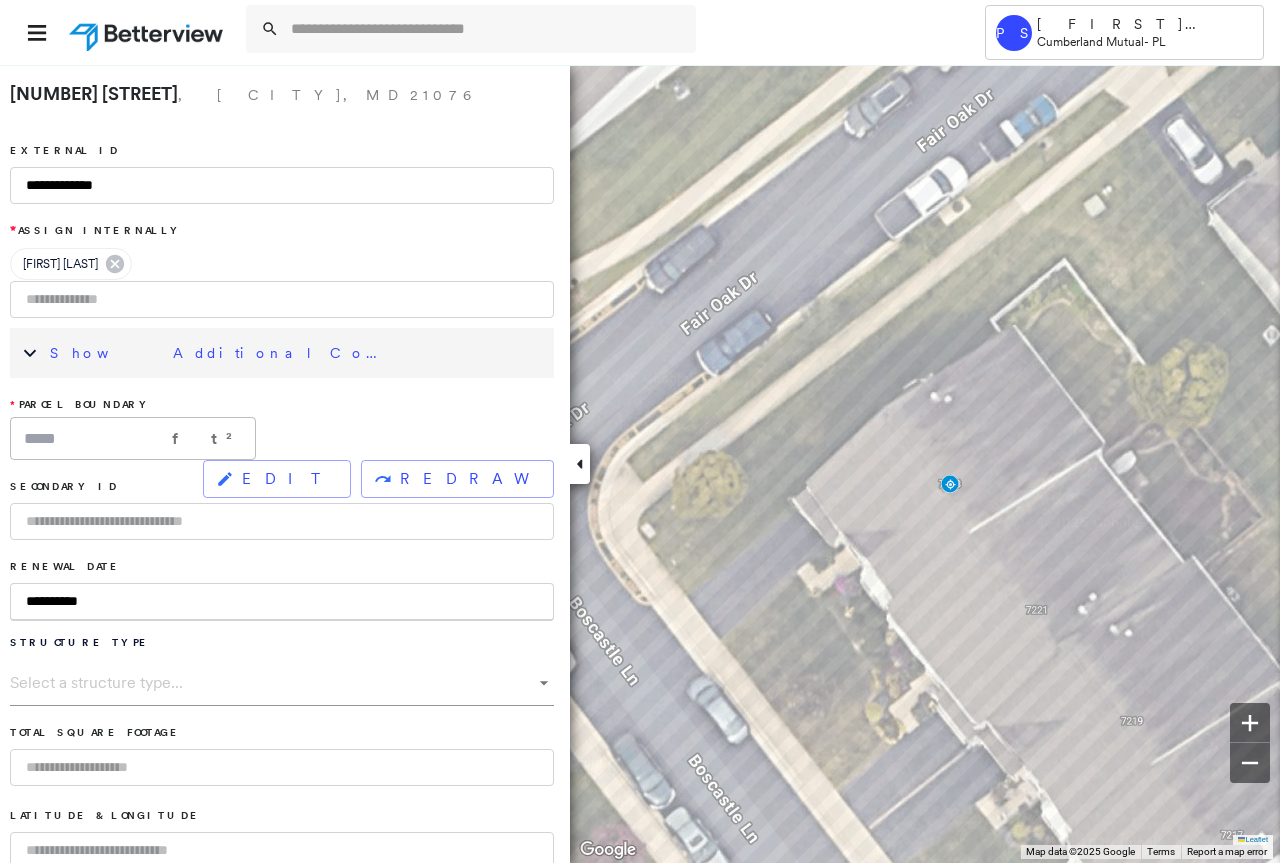 scroll, scrollTop: 300, scrollLeft: 0, axis: vertical 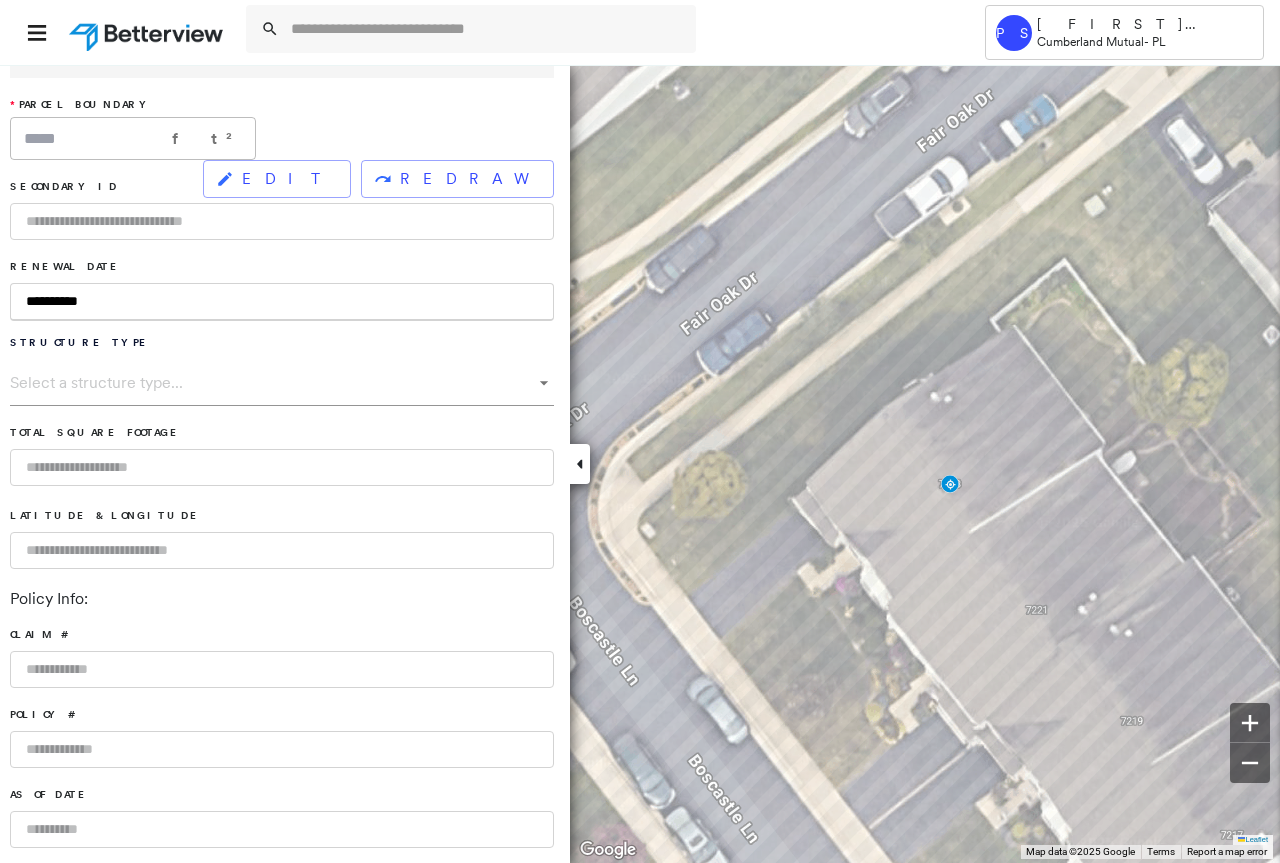 type on "**********" 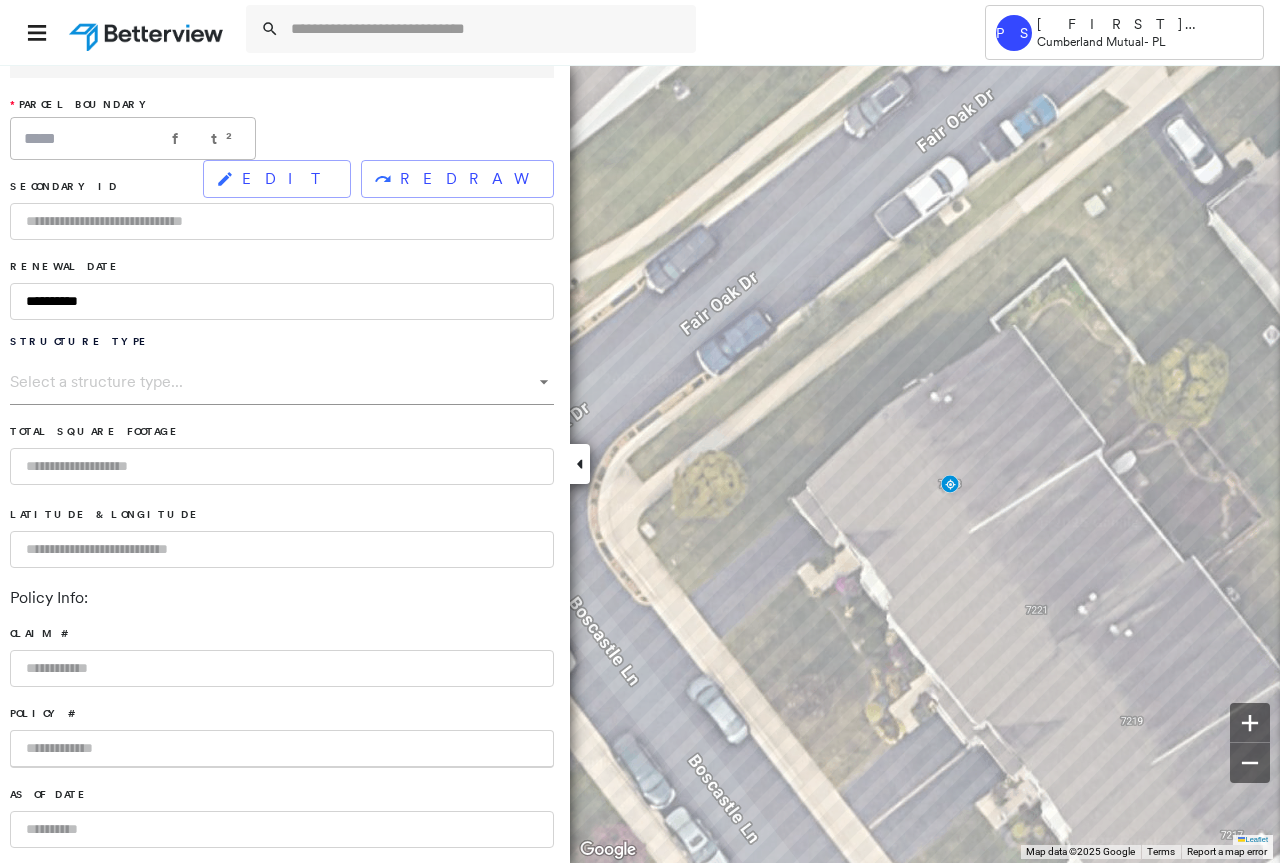 paste on "**********" 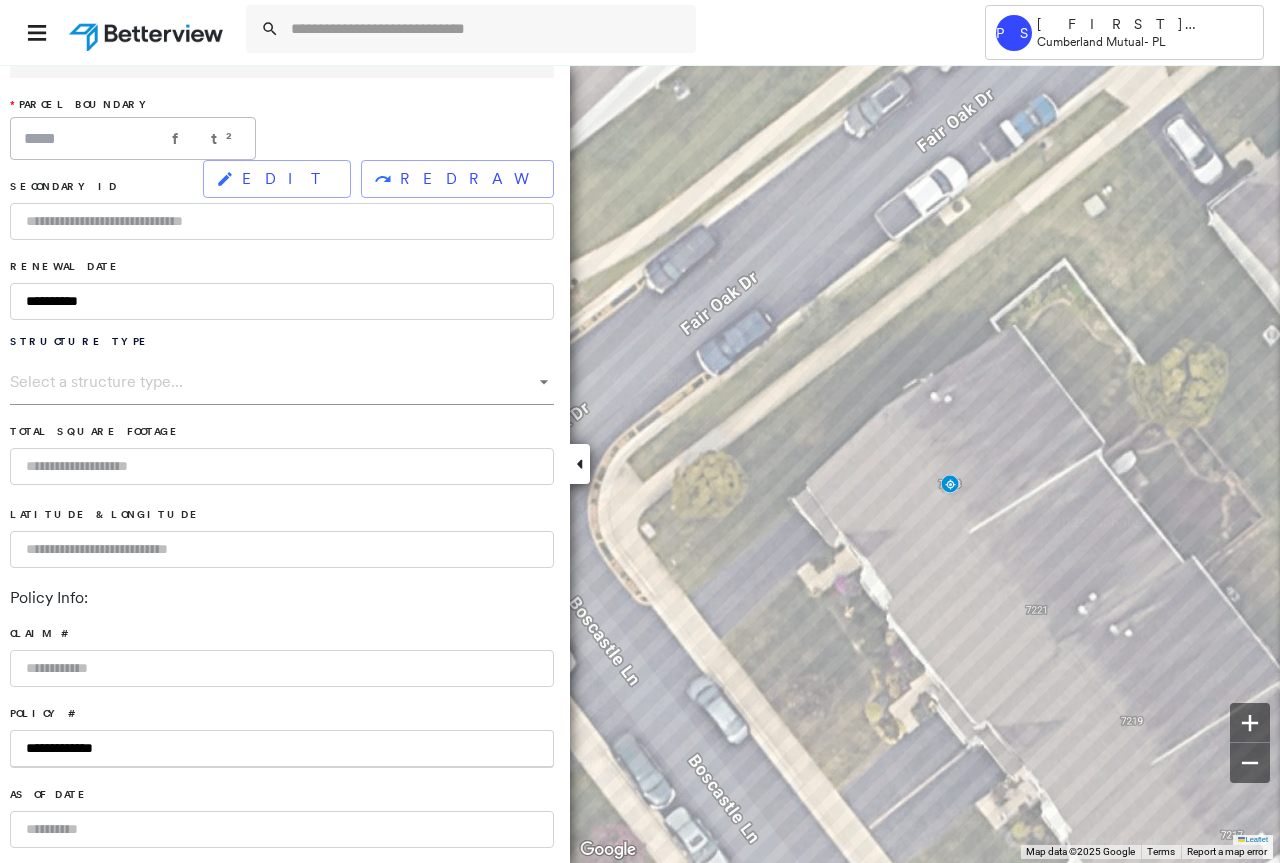 type on "**********" 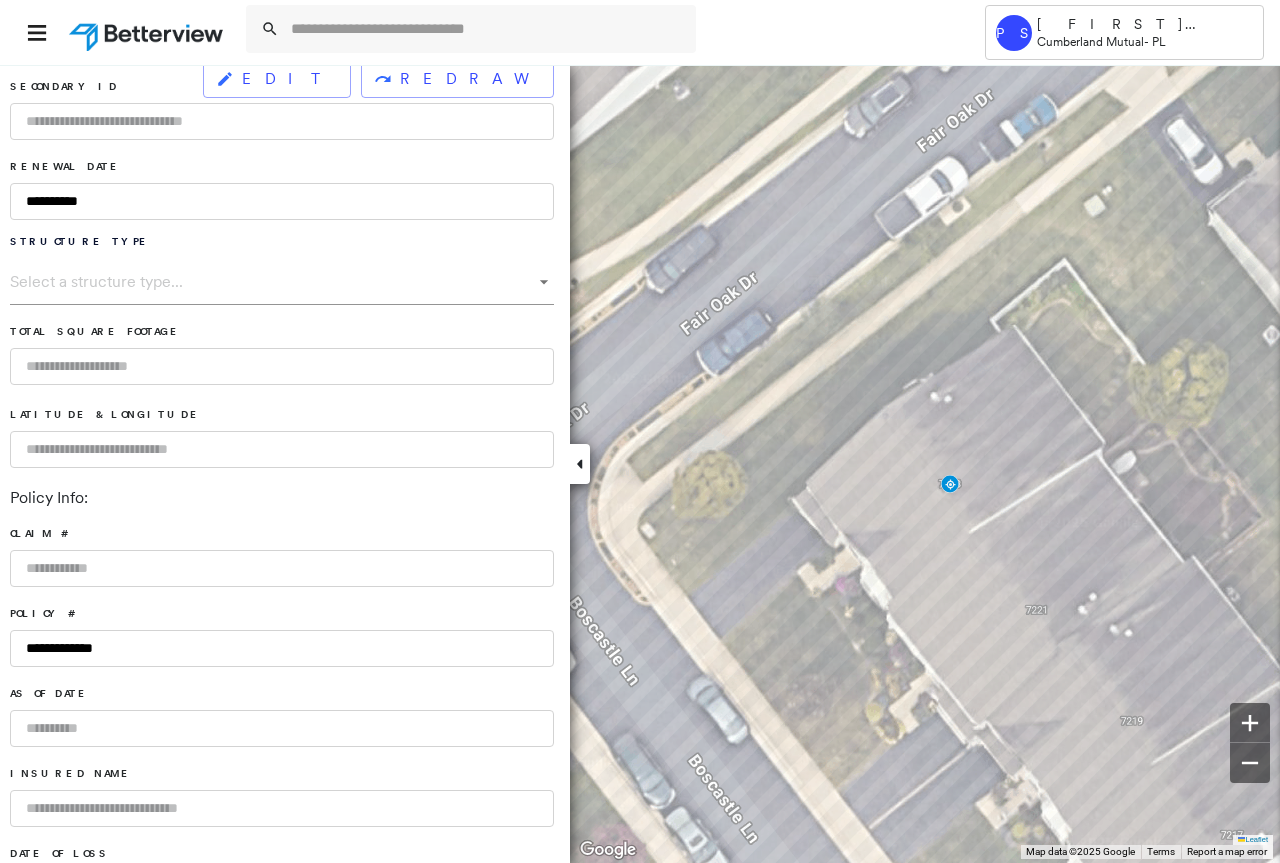 scroll, scrollTop: 700, scrollLeft: 0, axis: vertical 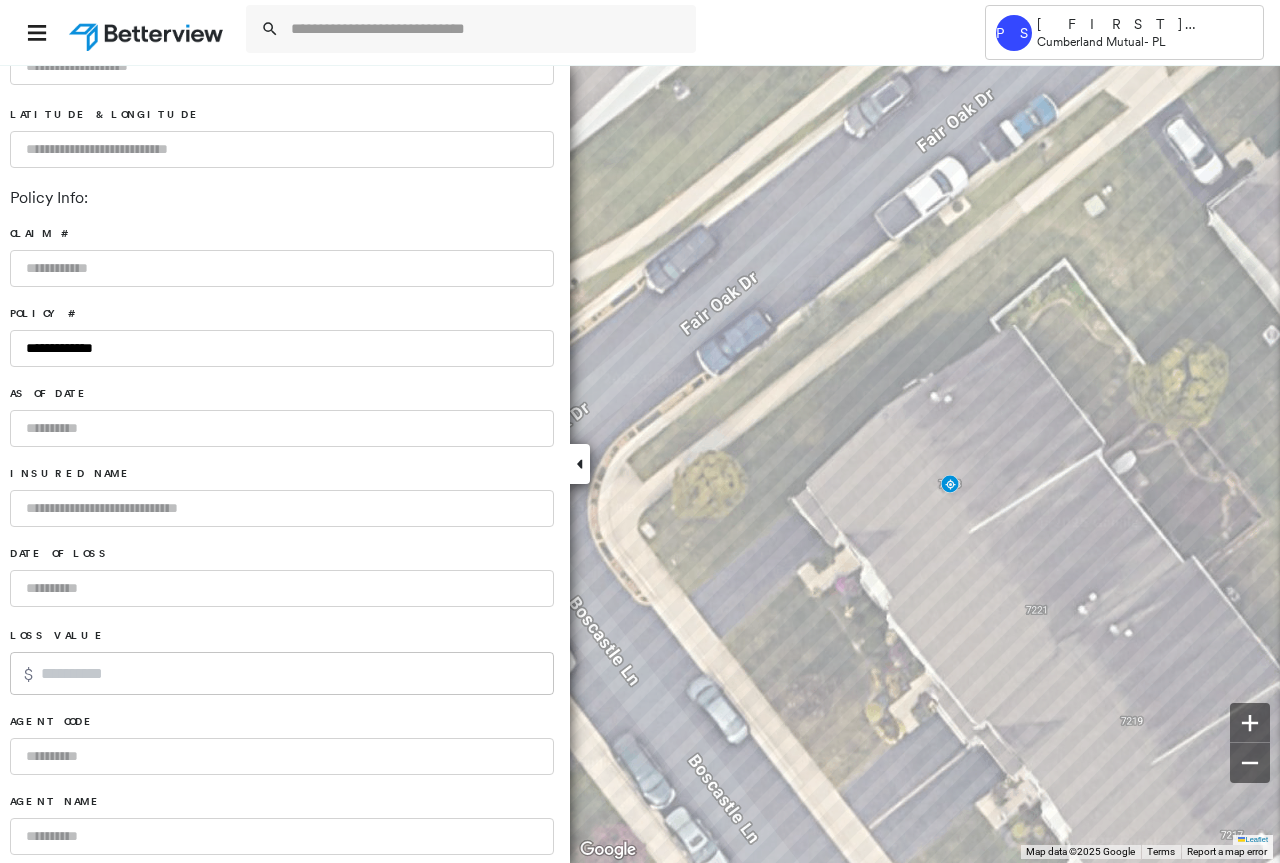 click at bounding box center (282, 508) 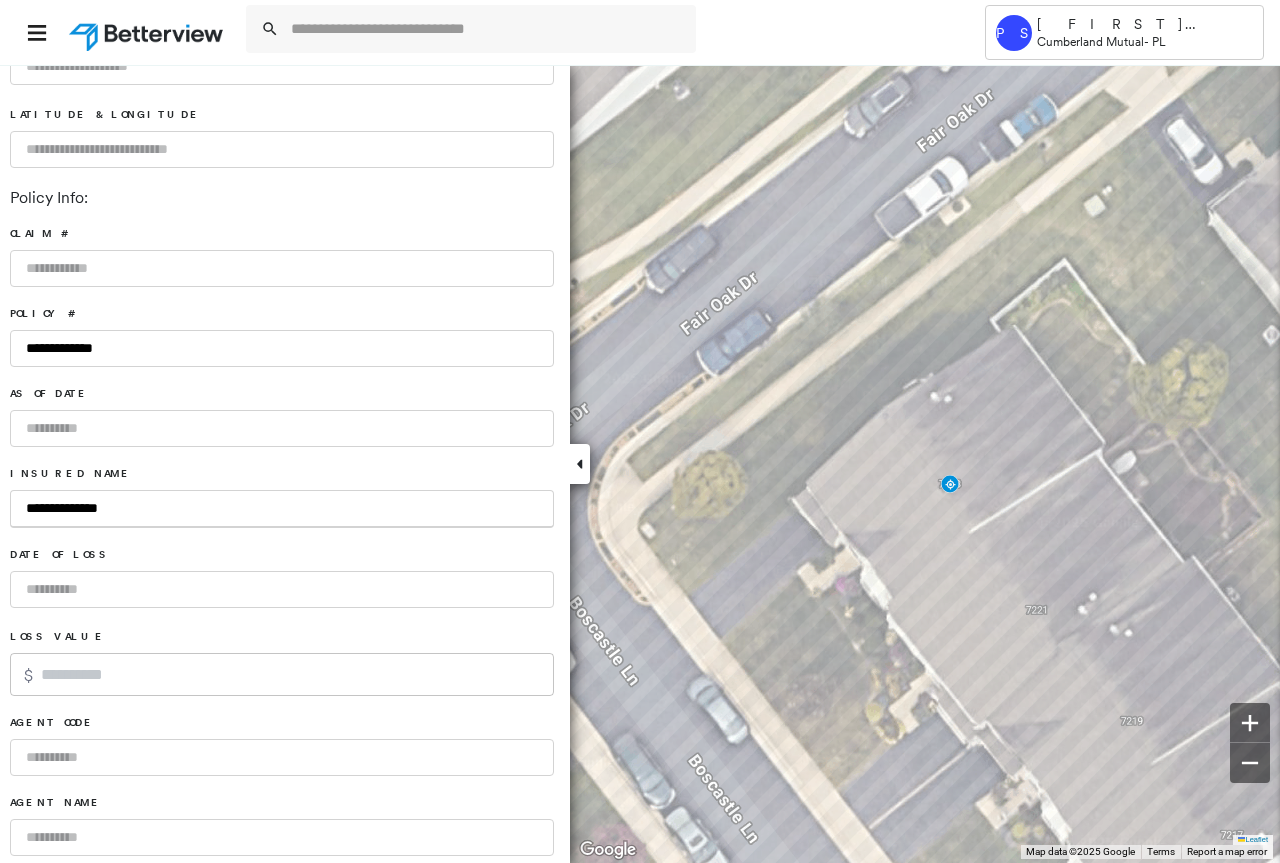 type on "**********" 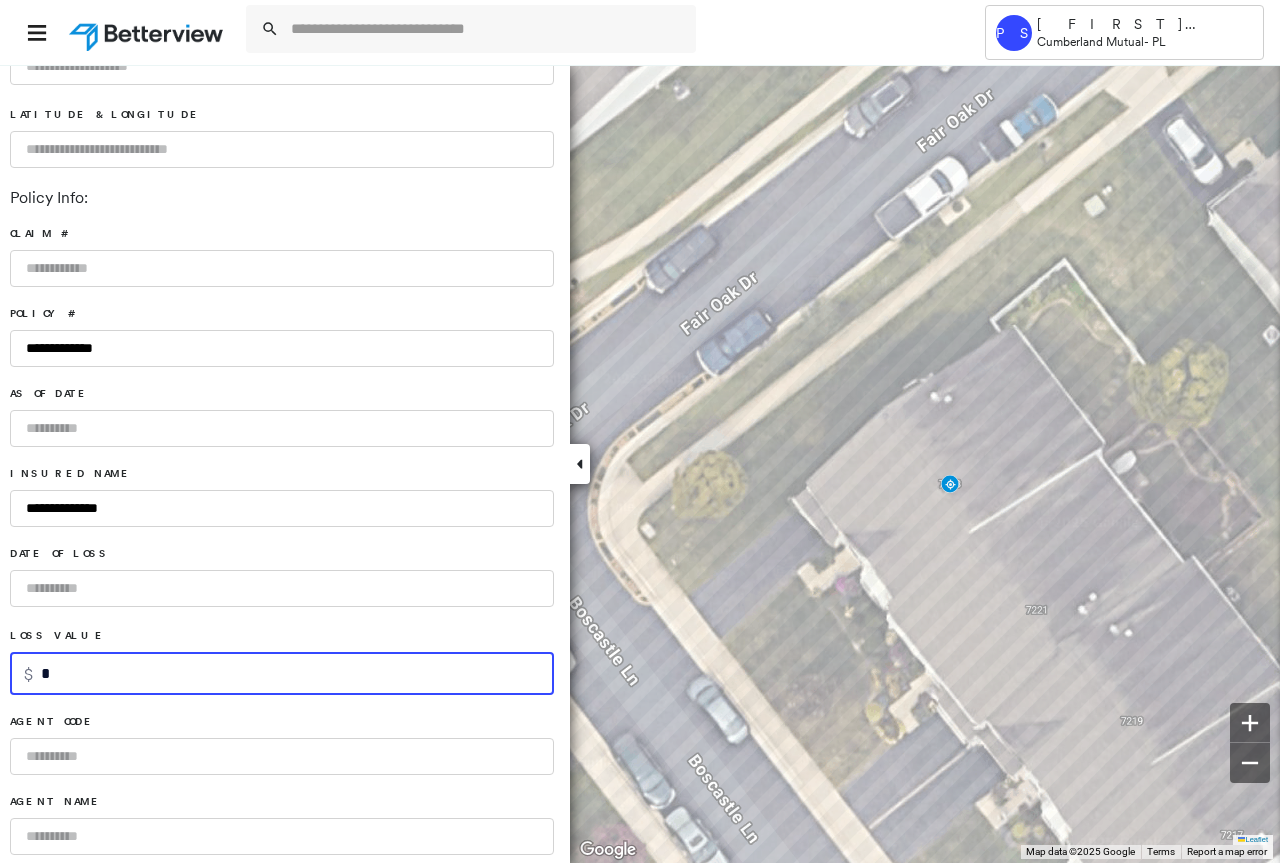 type on "*" 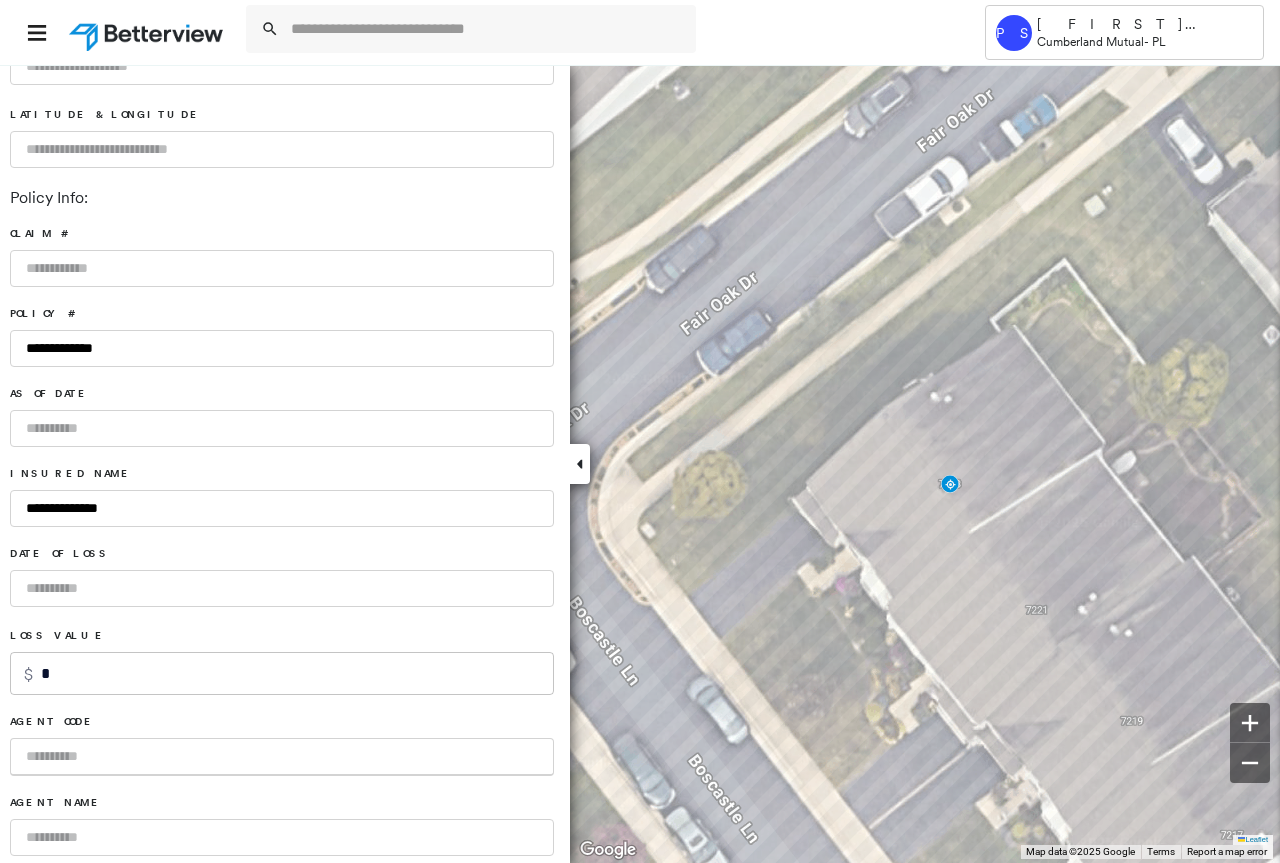 click at bounding box center [282, 757] 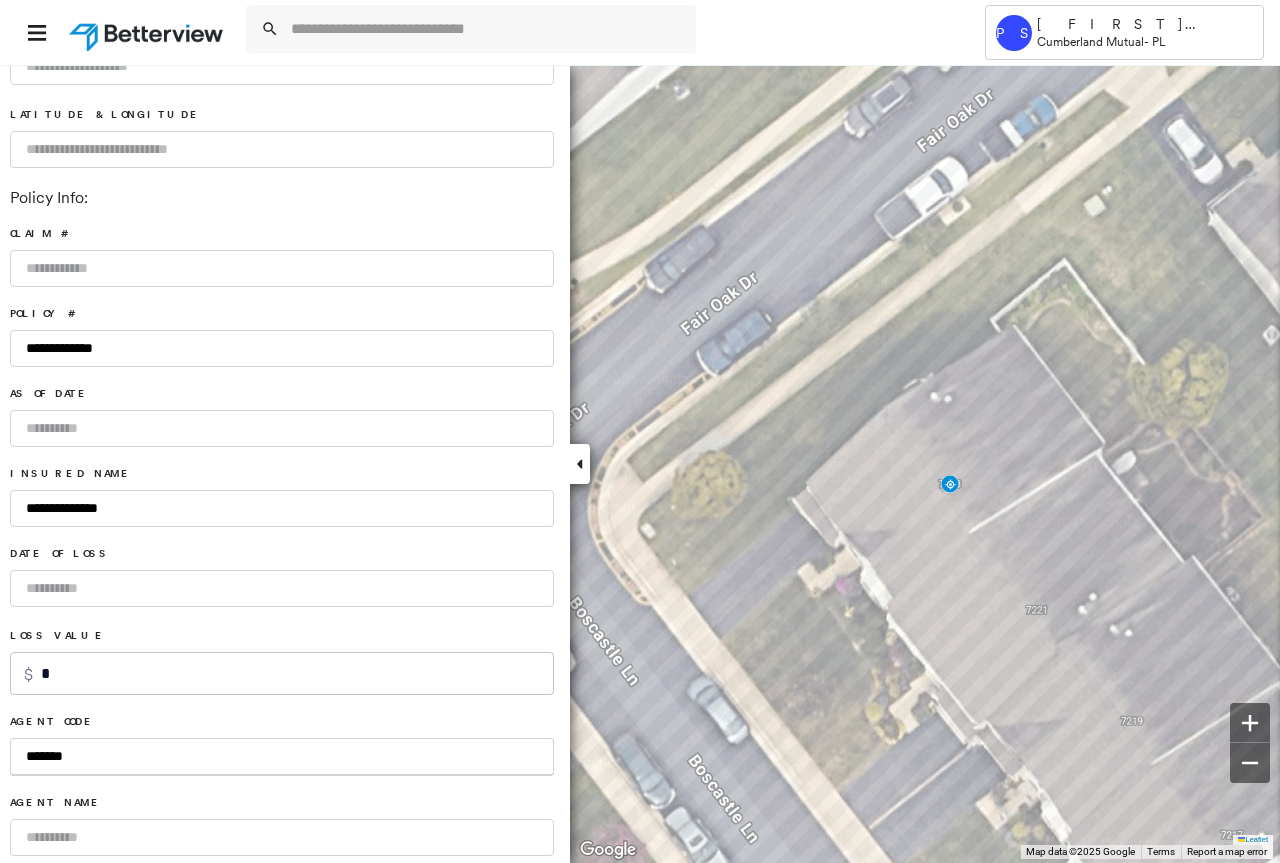 scroll, scrollTop: 800, scrollLeft: 0, axis: vertical 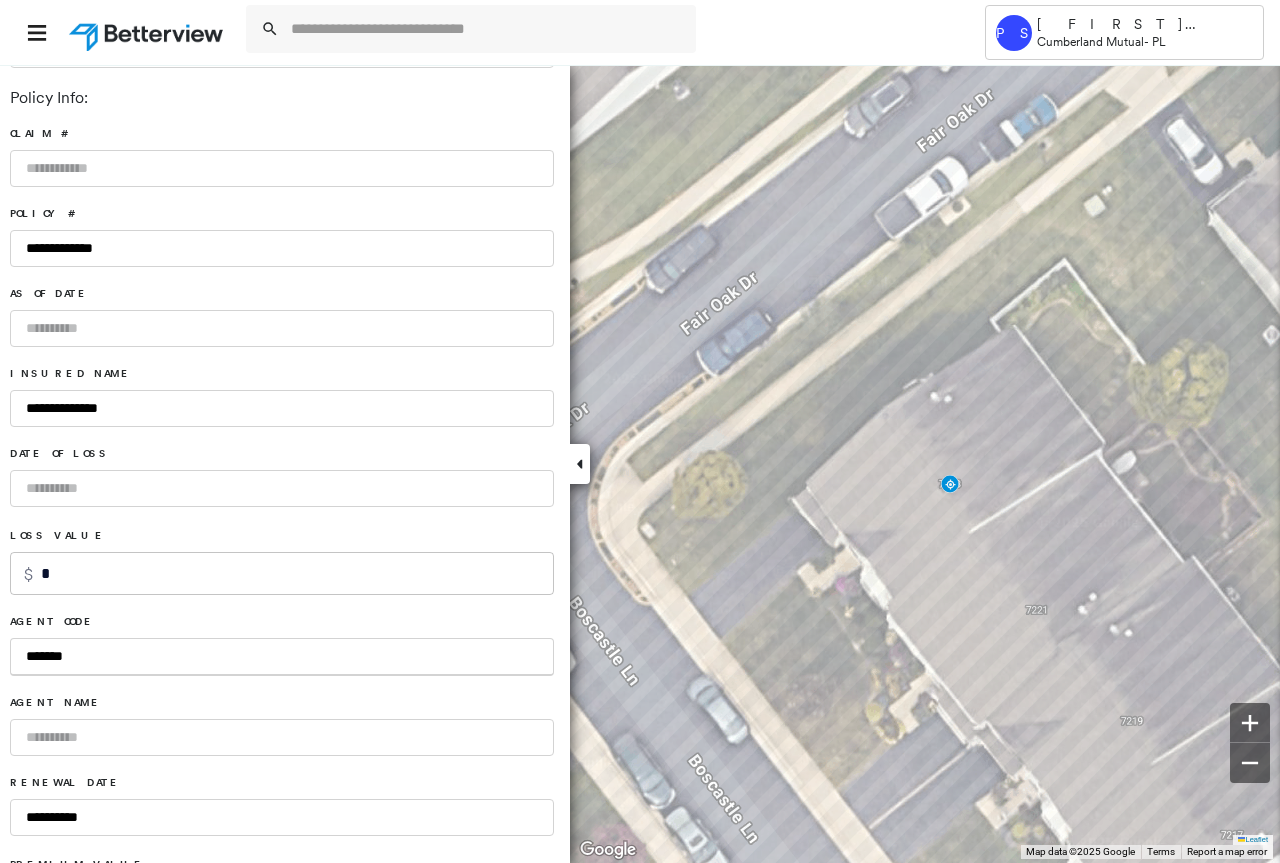 type on "*******" 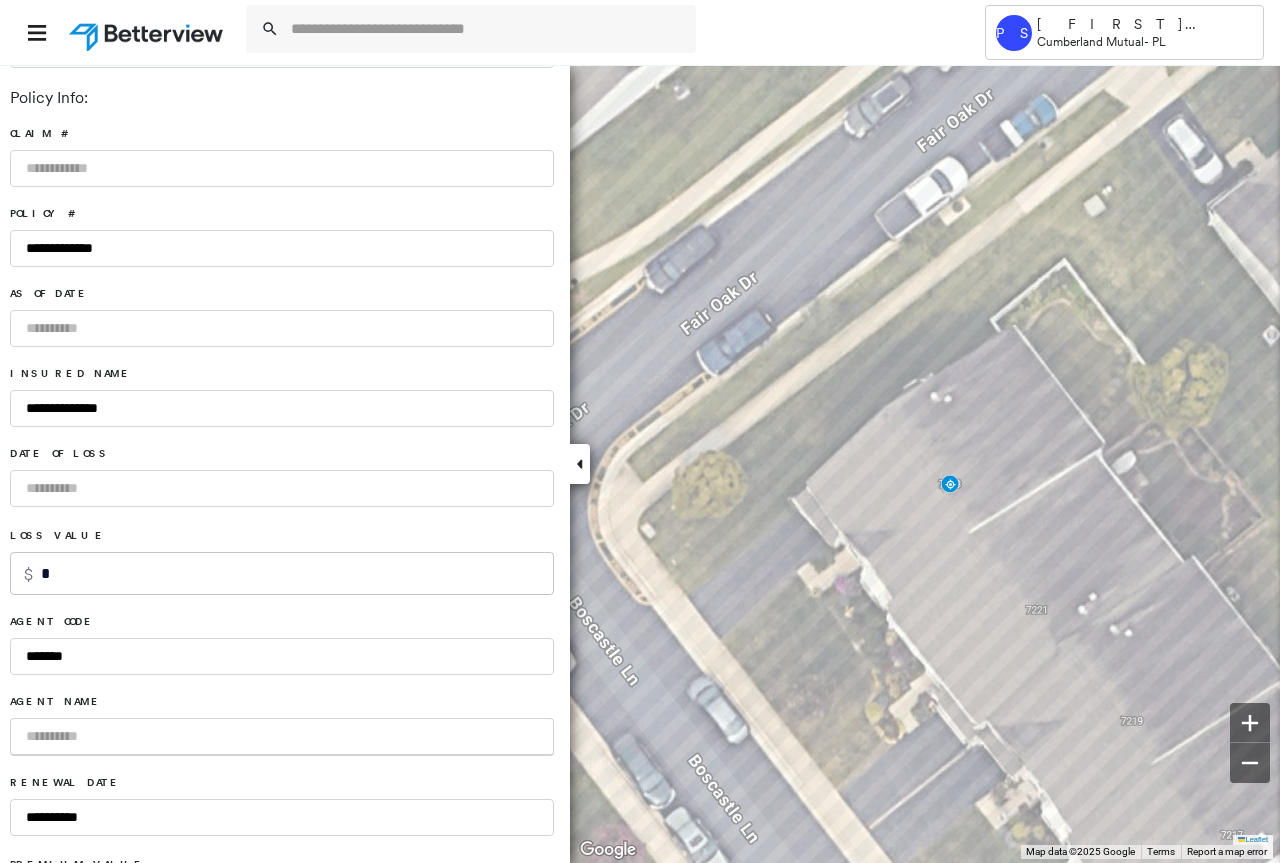 click at bounding box center [282, 737] 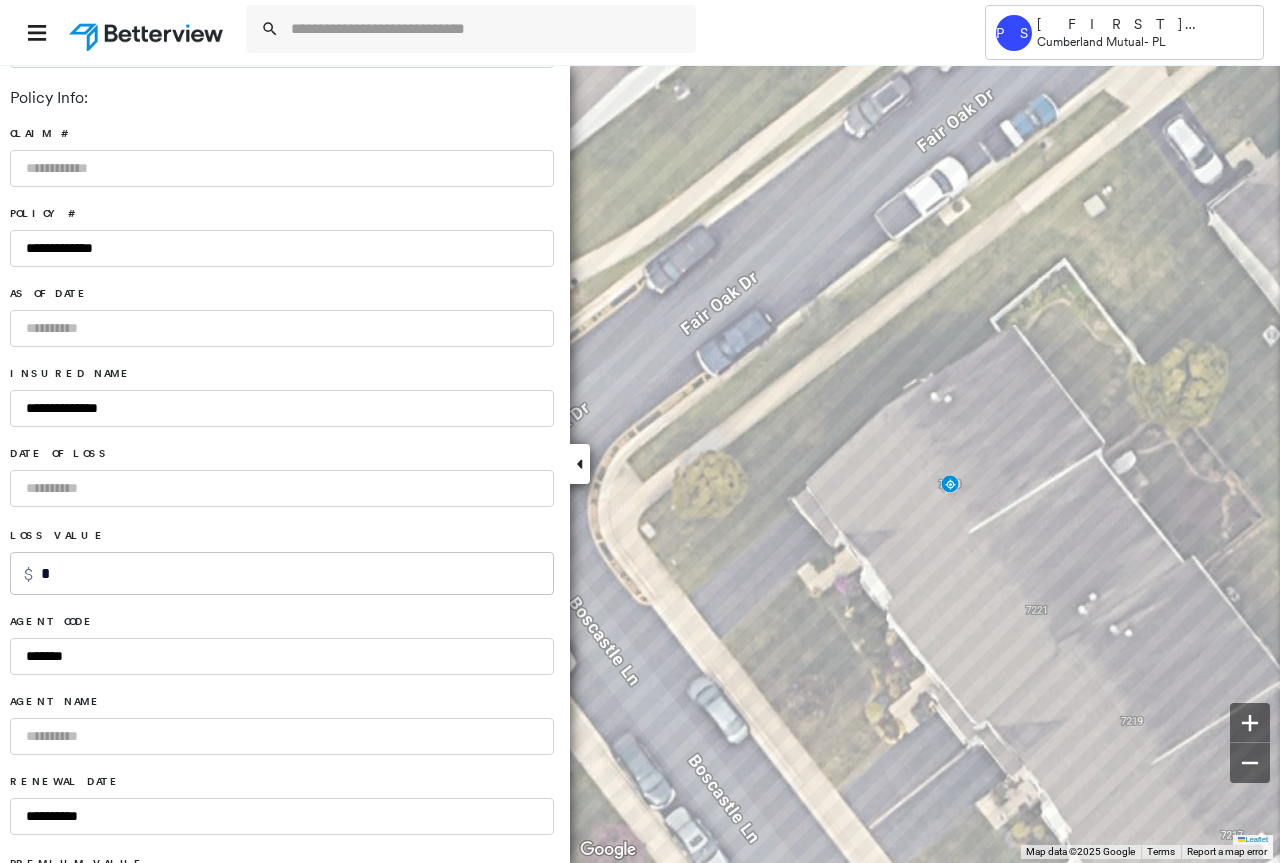 click at bounding box center (282, 736) 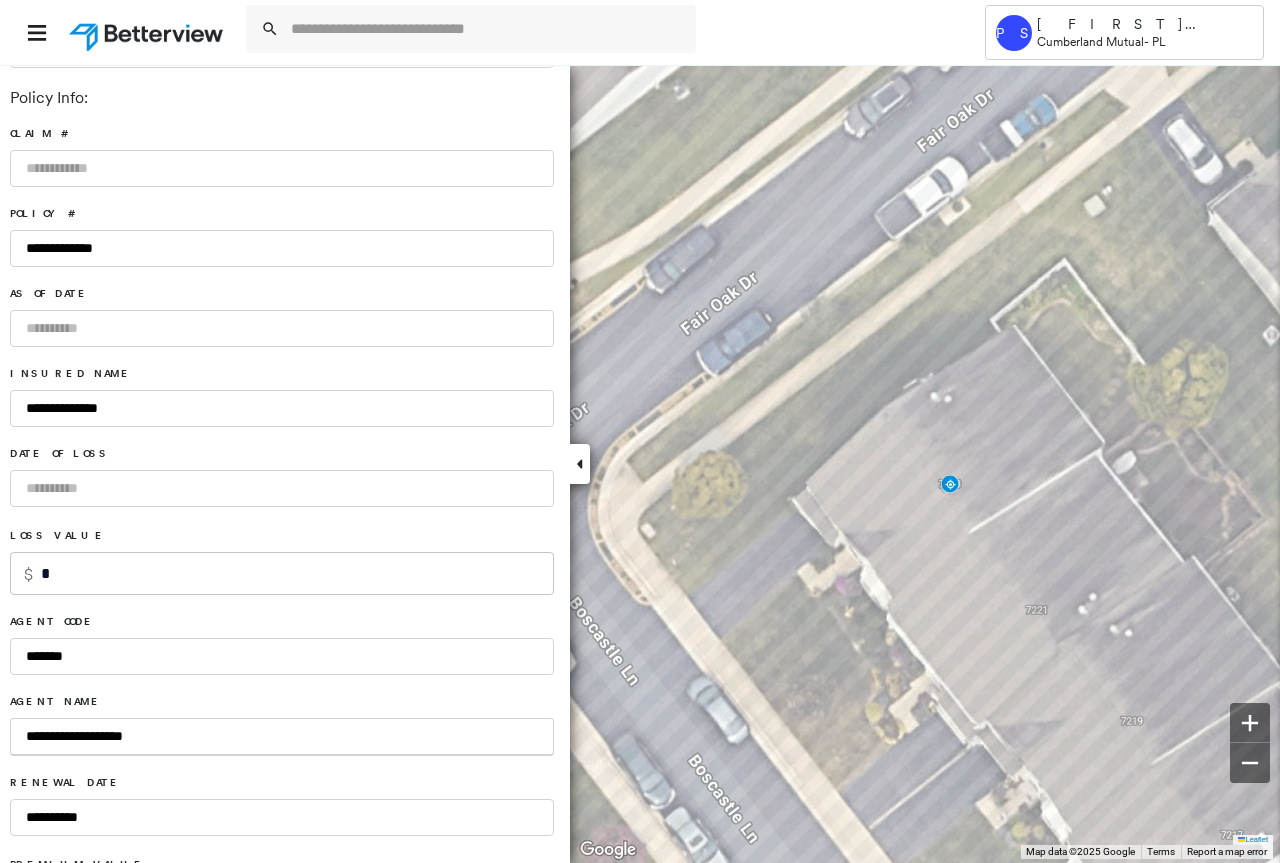 scroll, scrollTop: 1000, scrollLeft: 0, axis: vertical 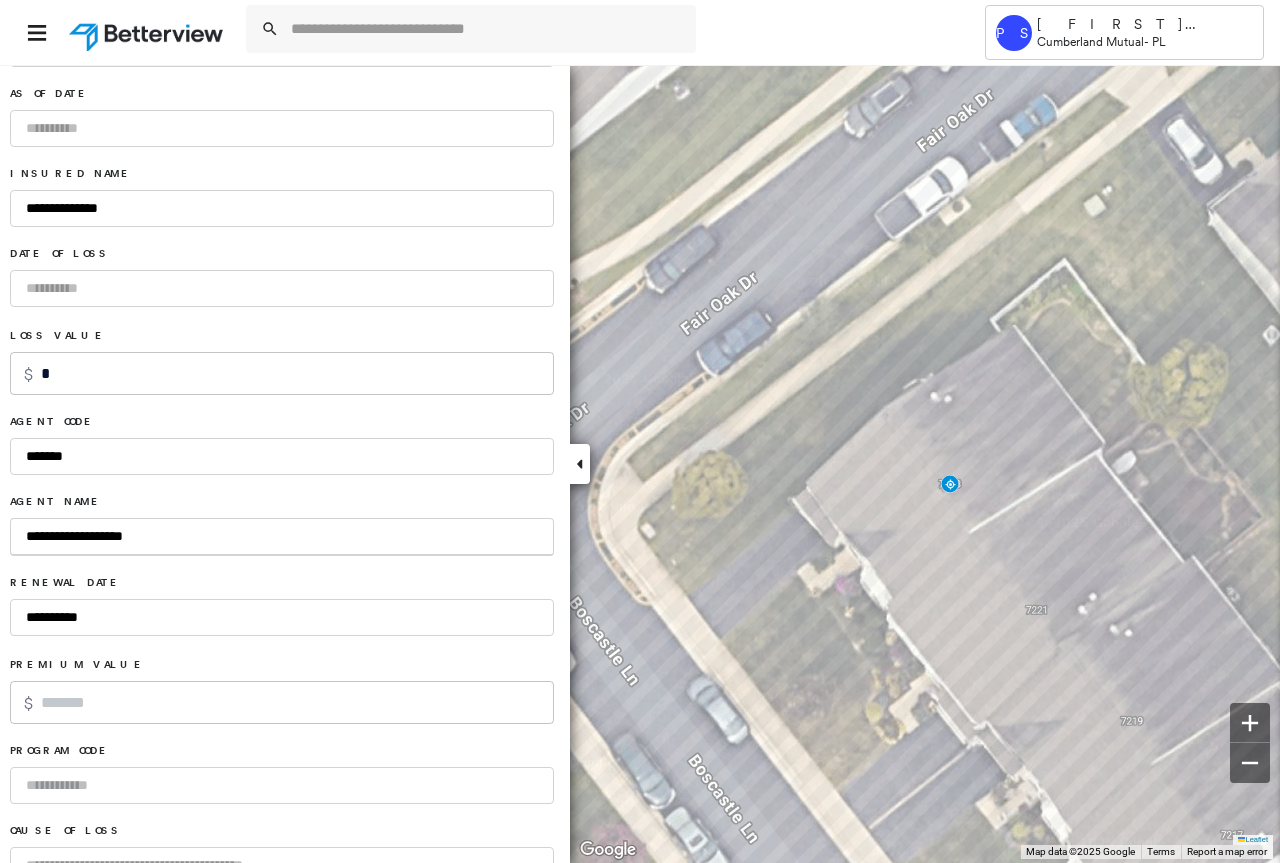 type on "**********" 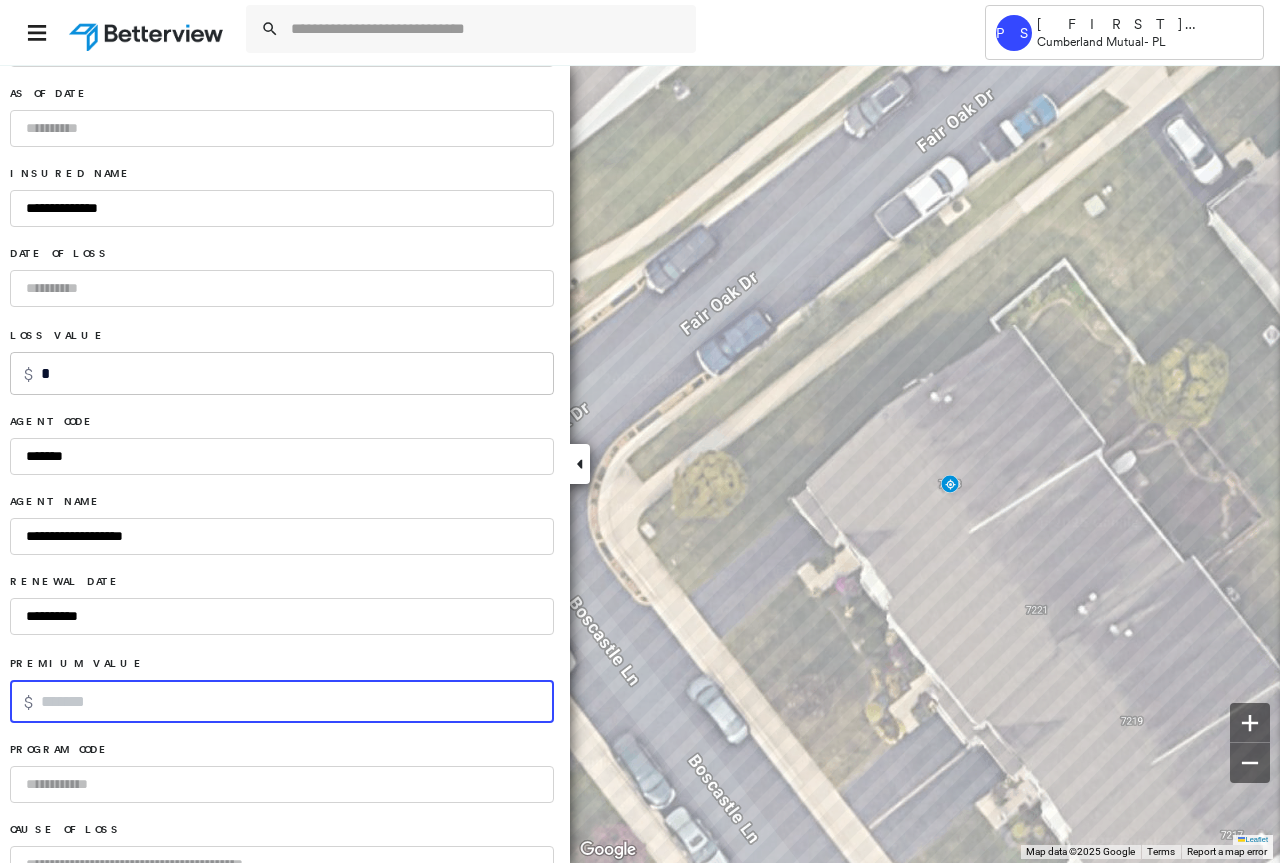 click at bounding box center (297, 701) 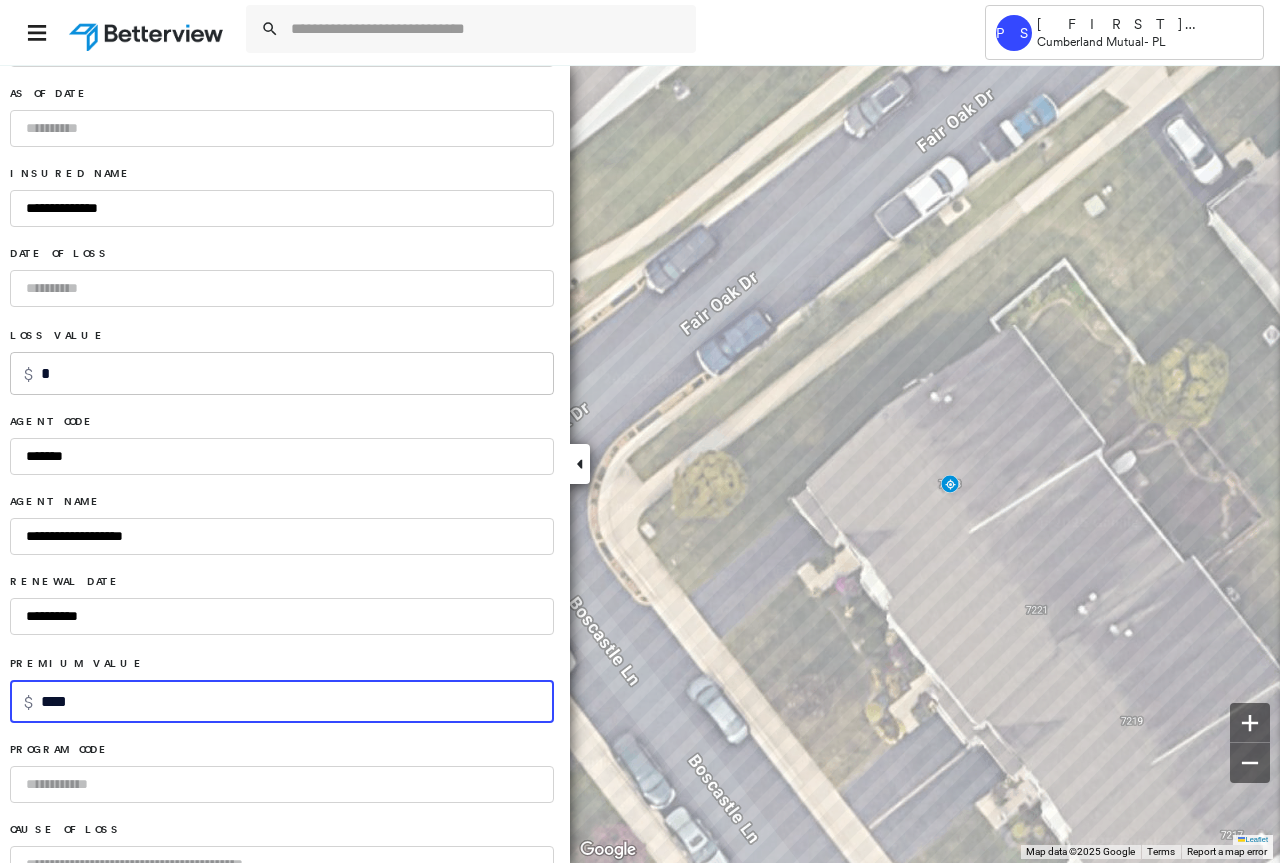 scroll, scrollTop: 1134, scrollLeft: 0, axis: vertical 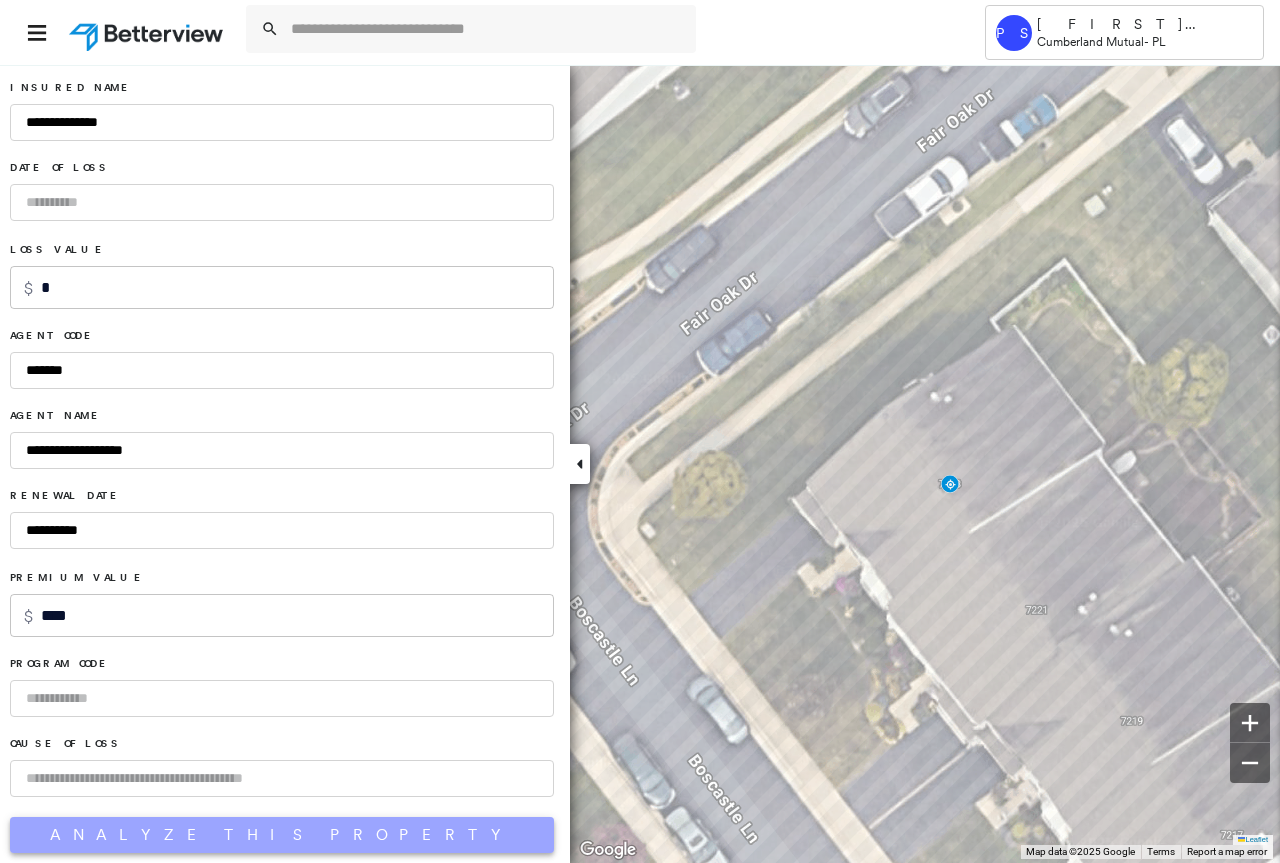 type on "*****" 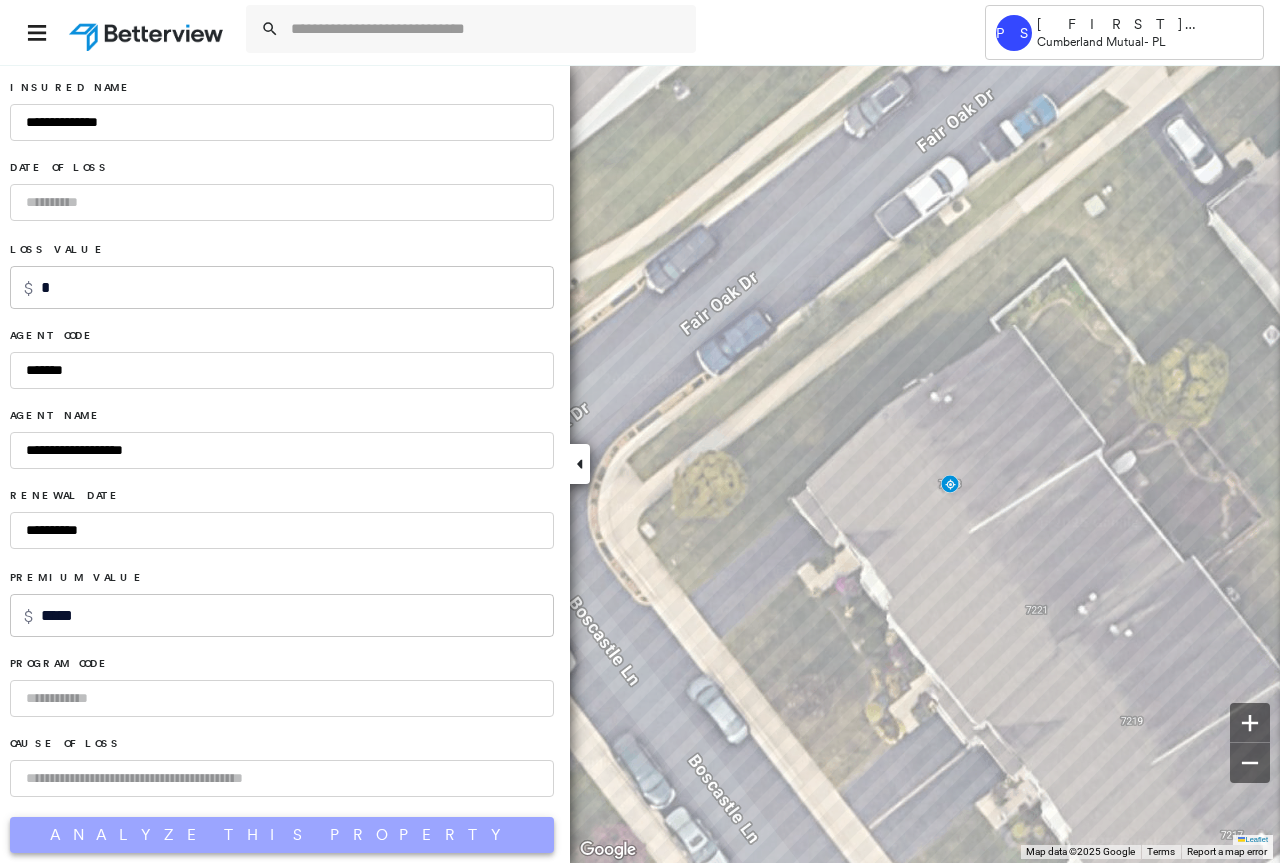 click on "Analyze This Property" at bounding box center [282, 835] 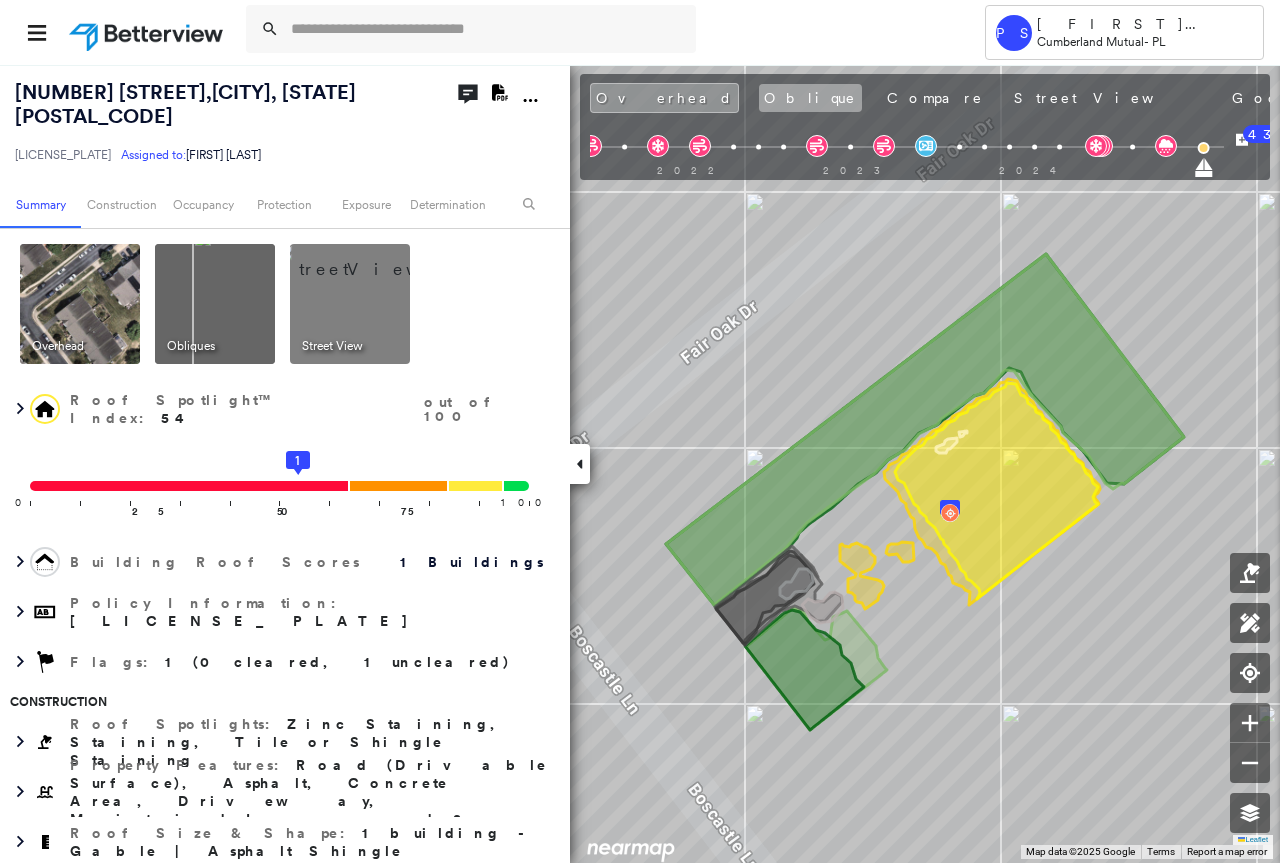 click on "Oblique" at bounding box center [810, 98] 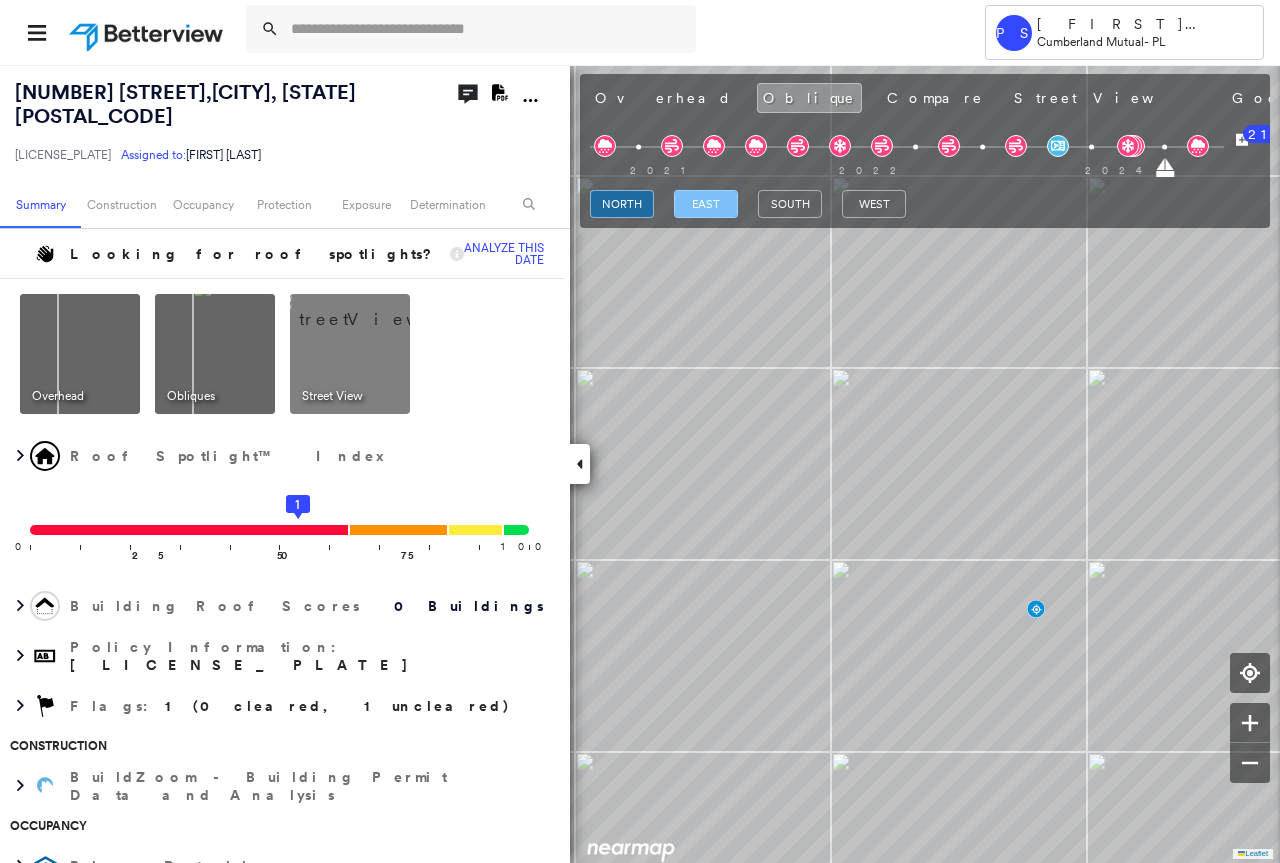 click on "east" at bounding box center (706, 204) 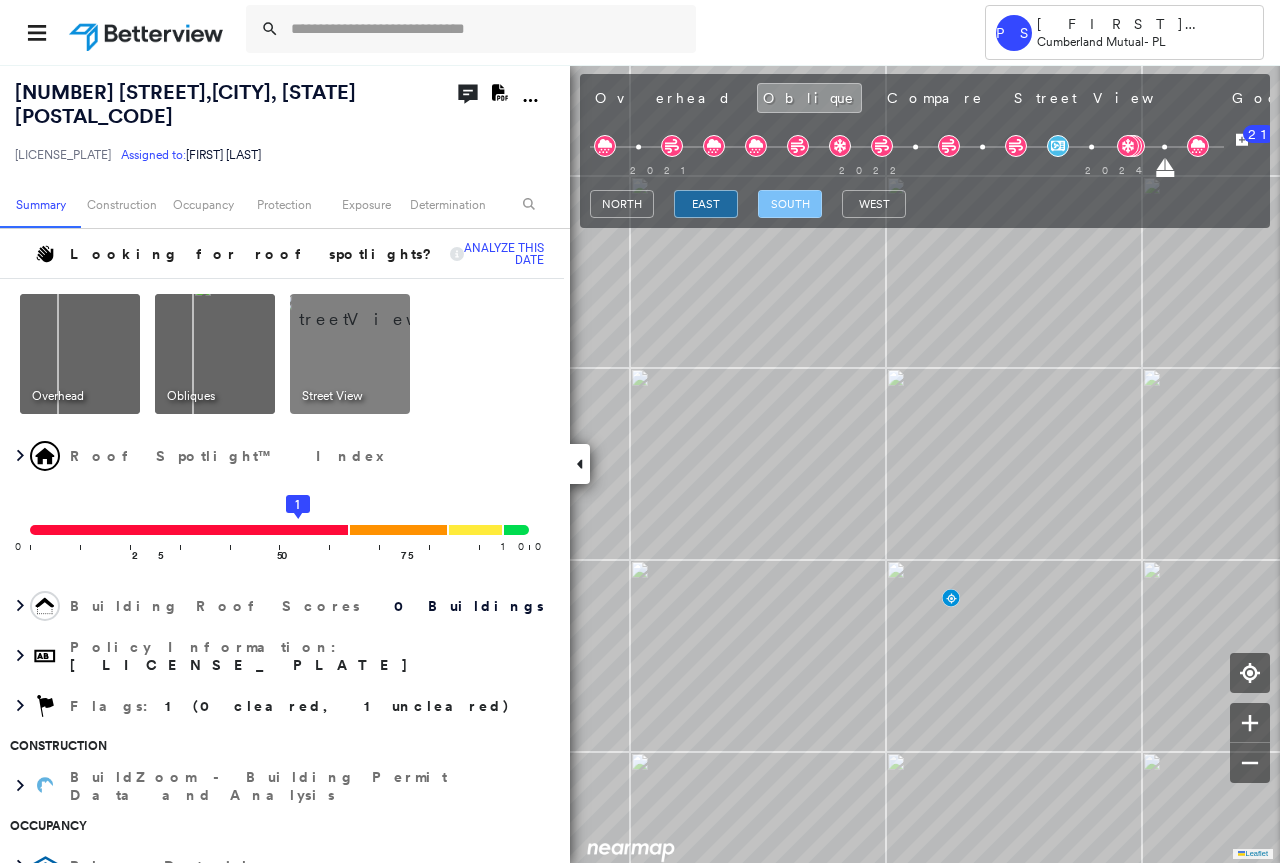 click on "south" at bounding box center (790, 204) 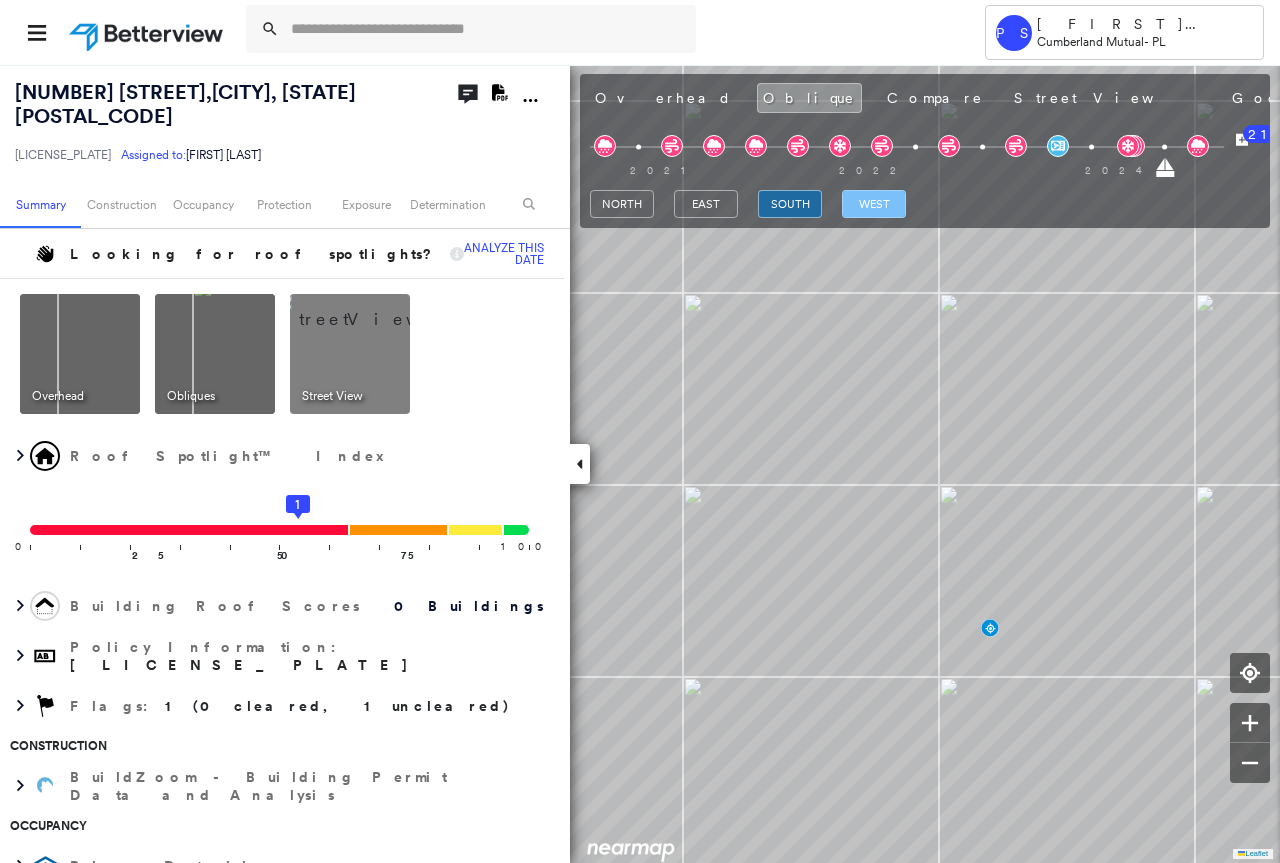 click on "west" at bounding box center [874, 204] 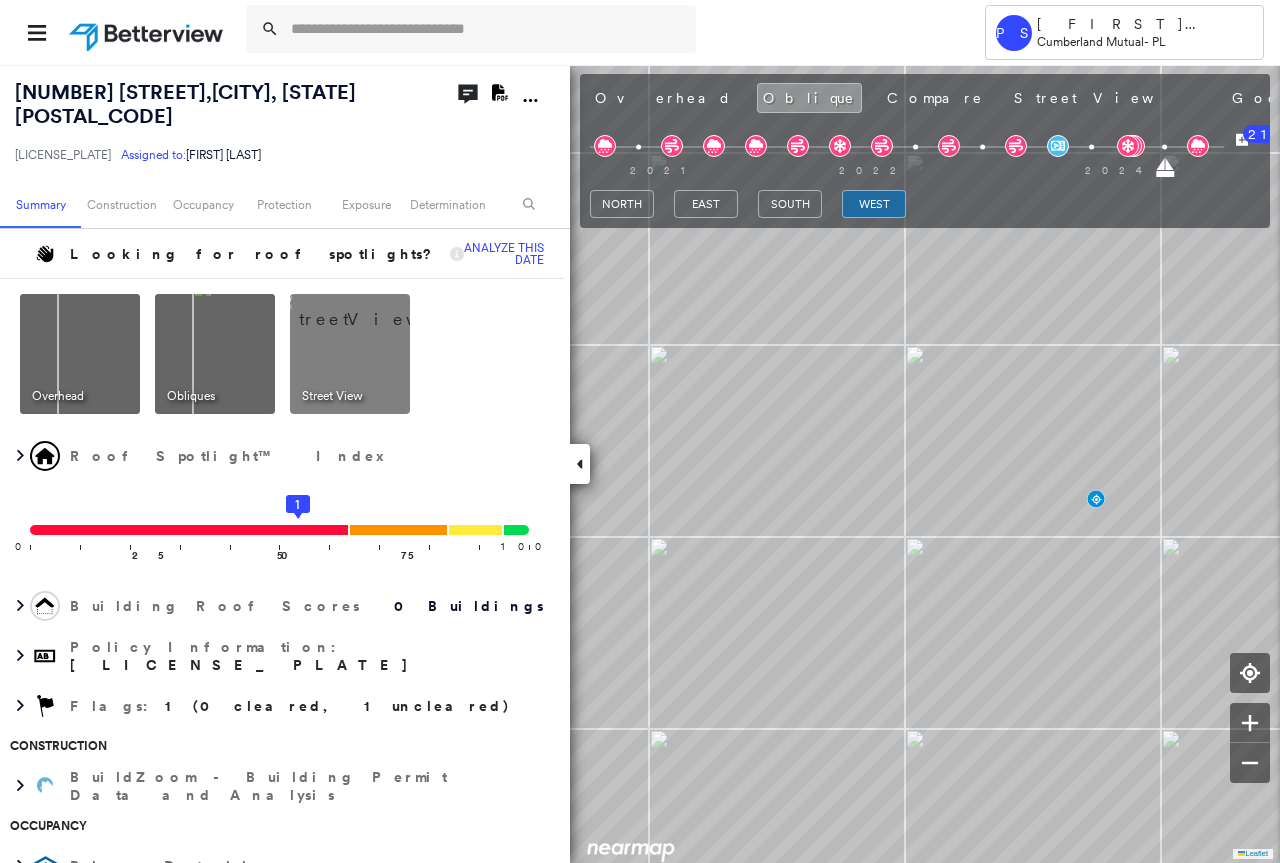 click on "north" at bounding box center [622, 207] 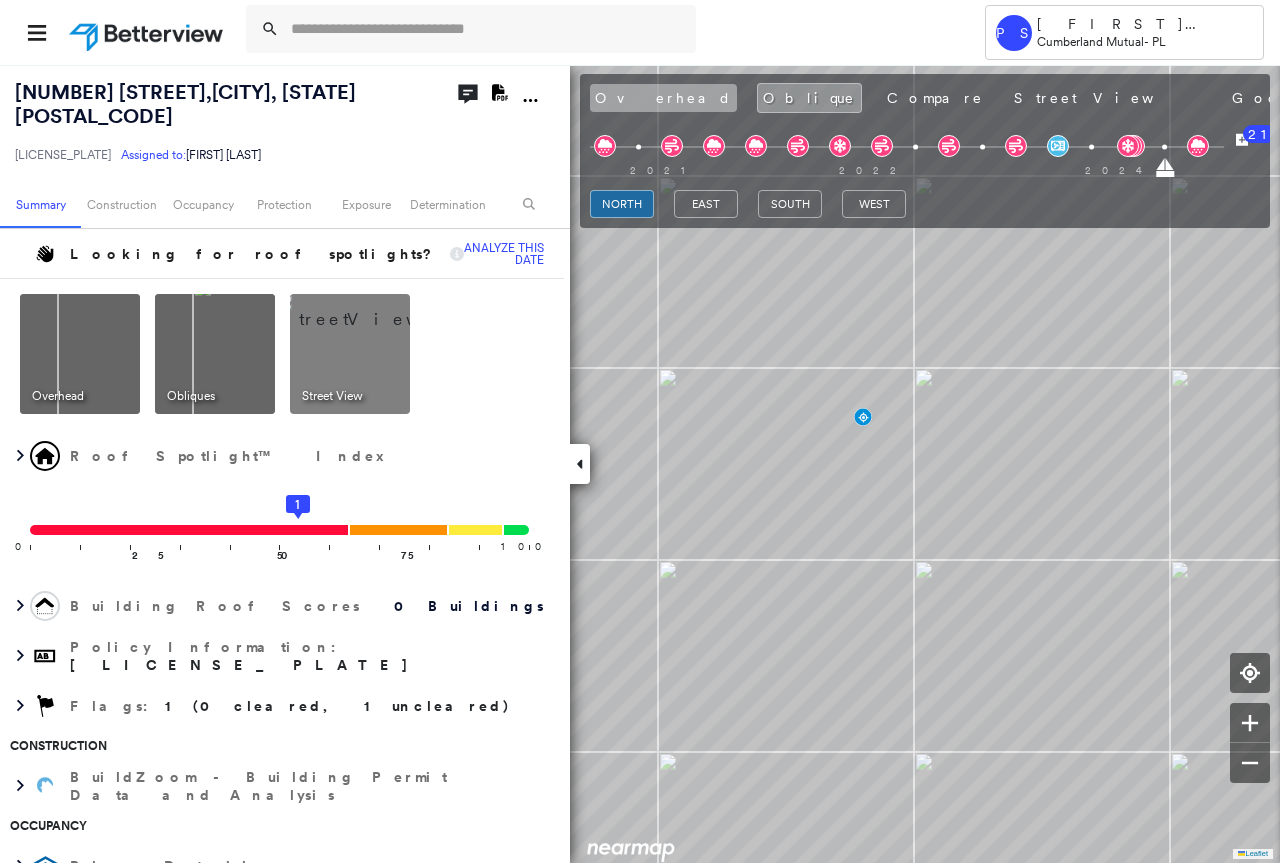 click on "Overhead" at bounding box center [663, 98] 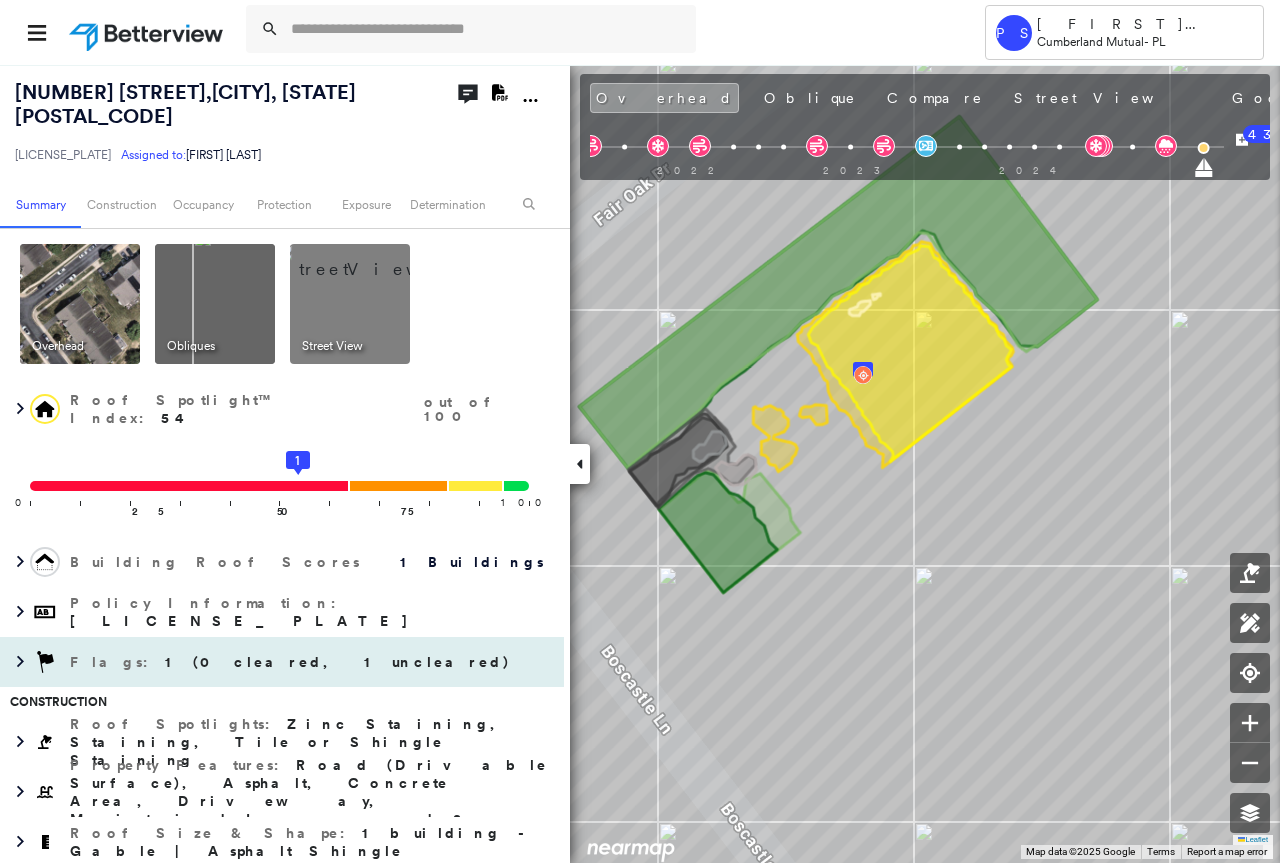 scroll, scrollTop: 300, scrollLeft: 0, axis: vertical 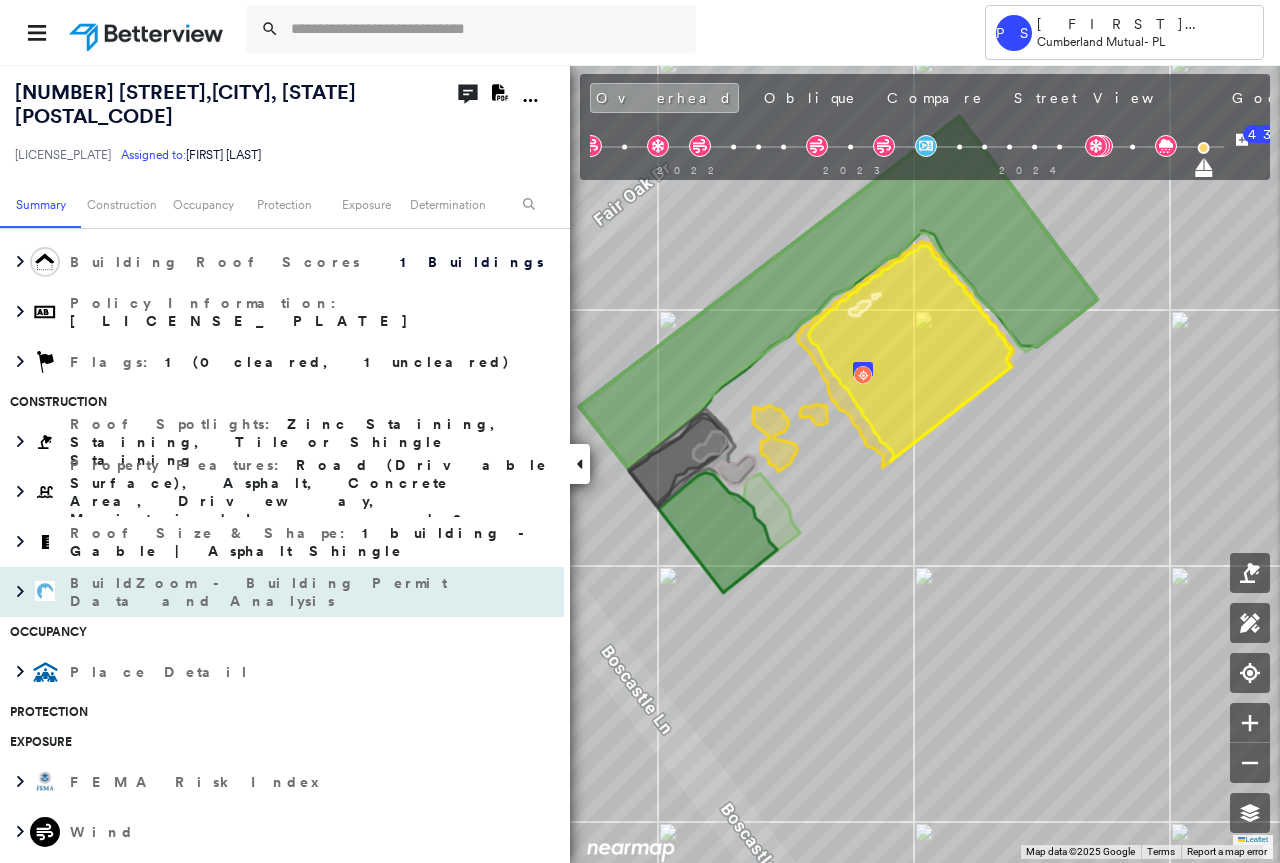 click on "BuildZoom - Building Permit Data and Analysis" at bounding box center [262, 592] 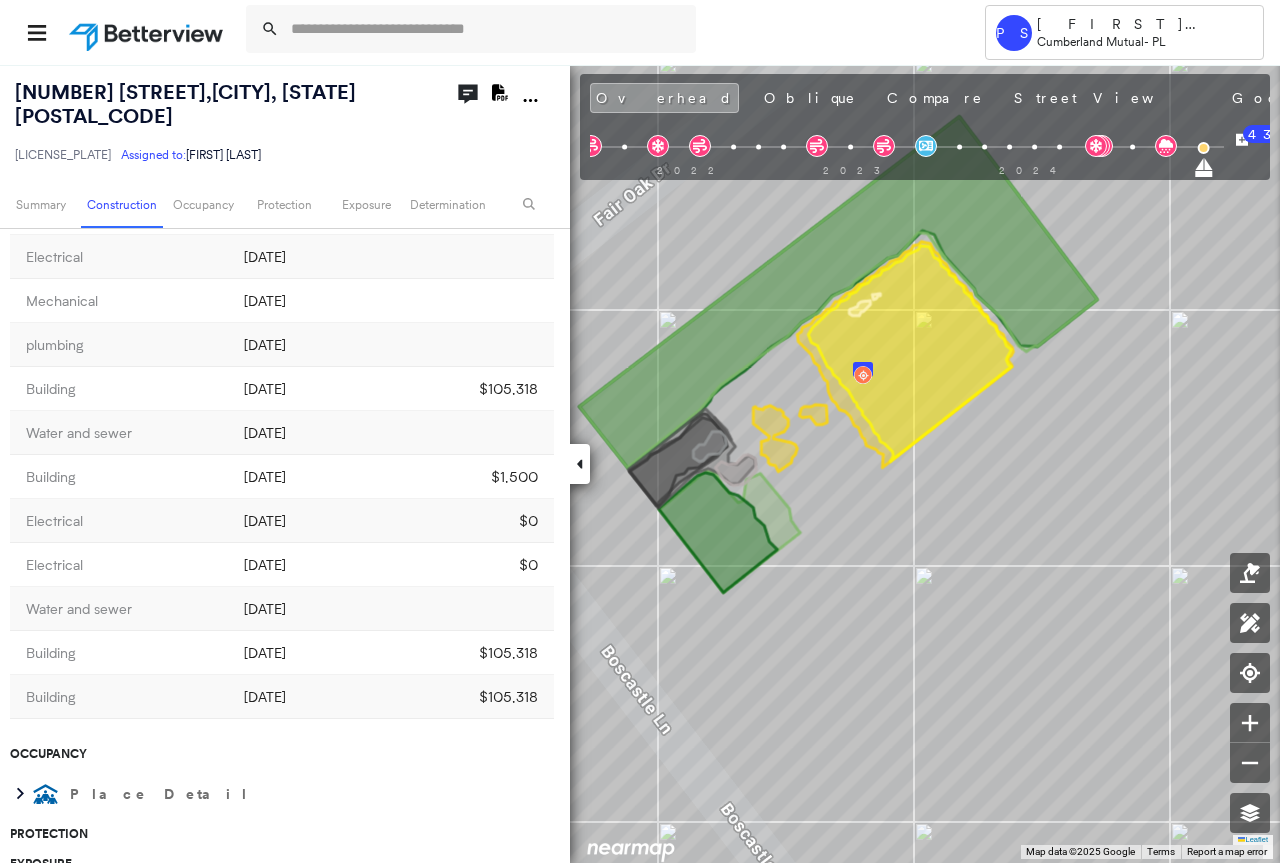 scroll, scrollTop: 2300, scrollLeft: 0, axis: vertical 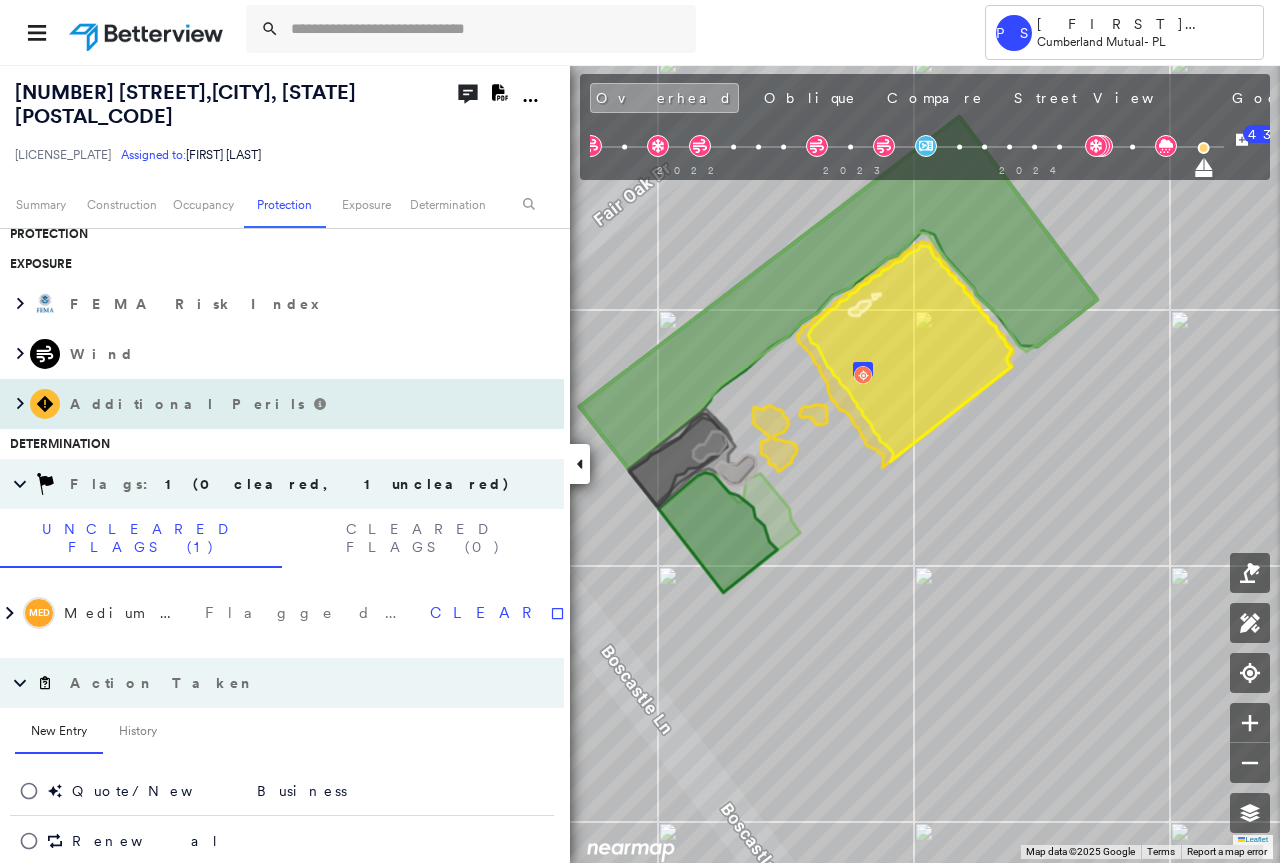click on "Additional Perils" at bounding box center (189, 404) 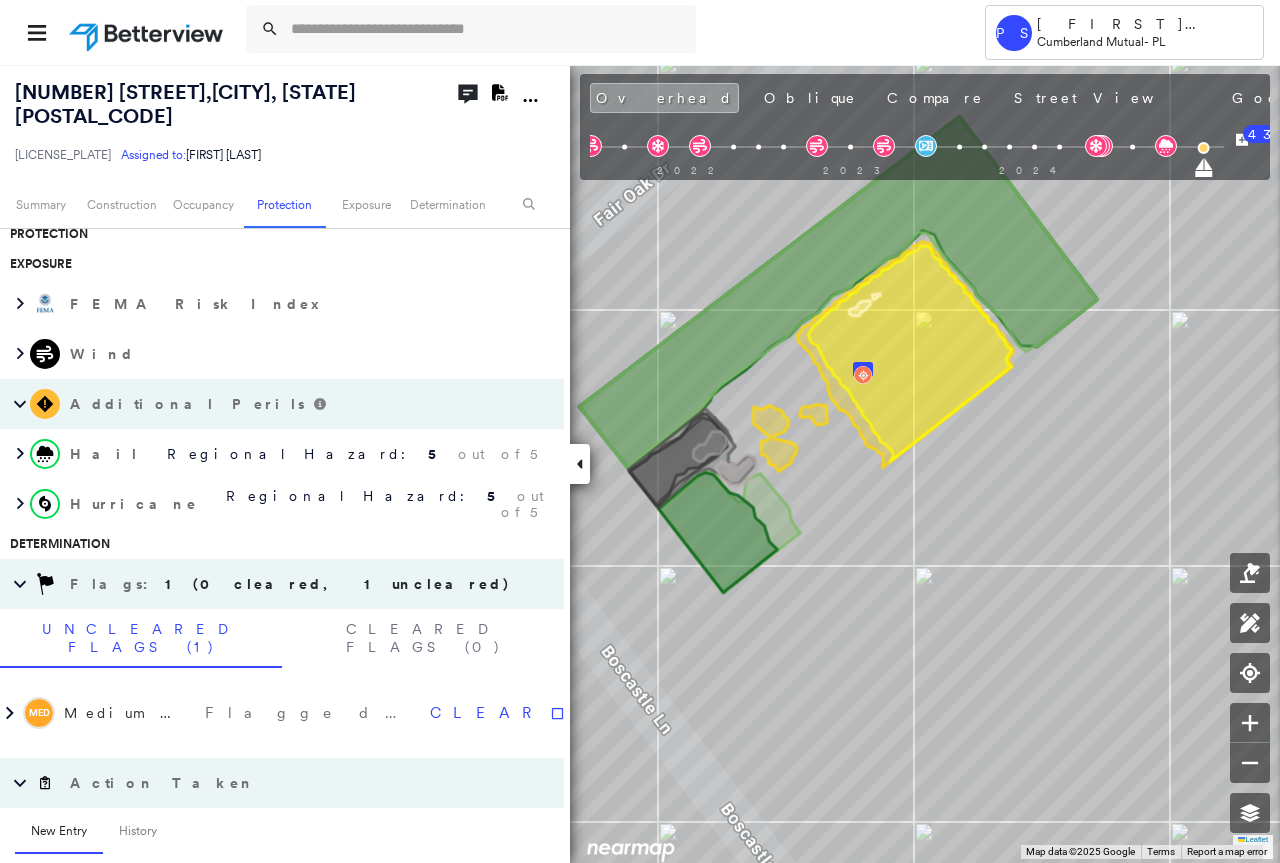 scroll, scrollTop: 2000, scrollLeft: 0, axis: vertical 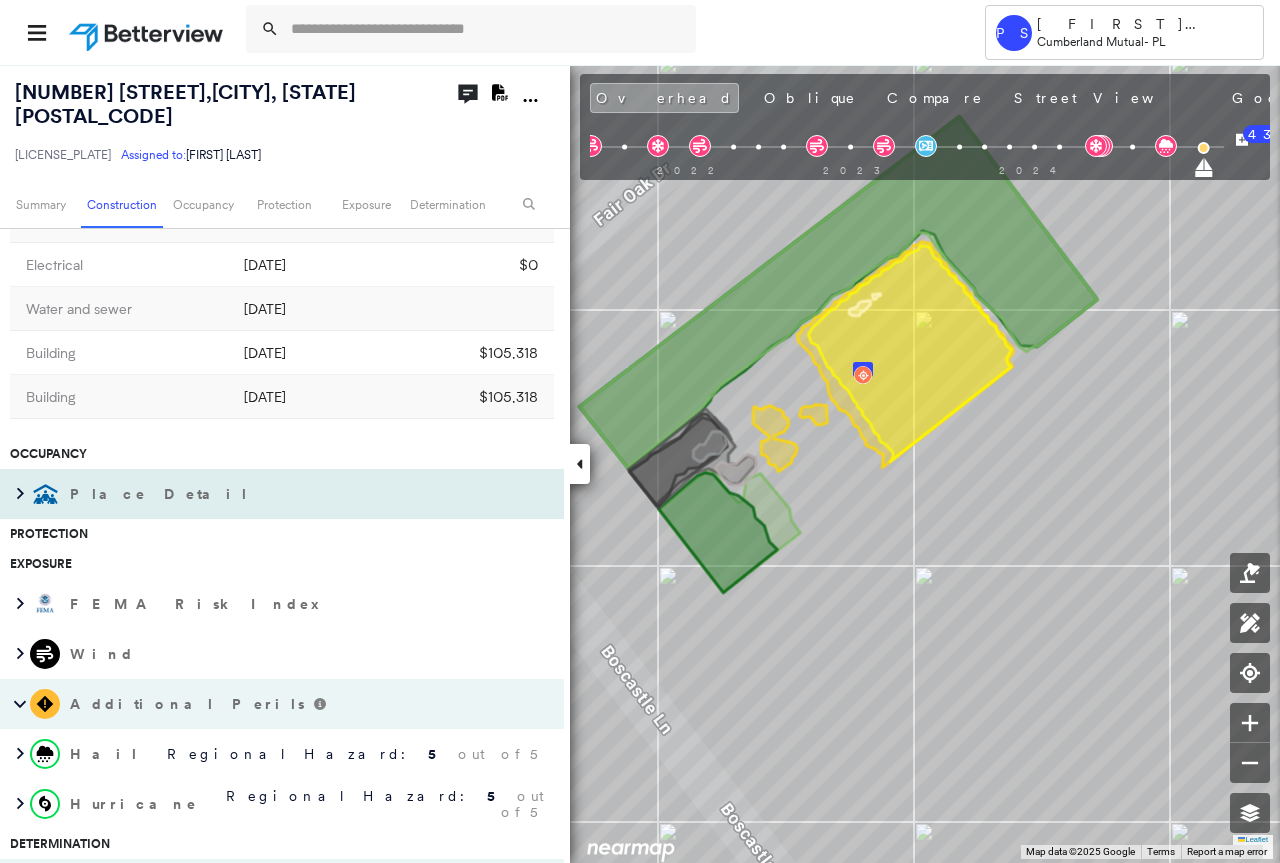 click on "Place Detail" at bounding box center (161, 494) 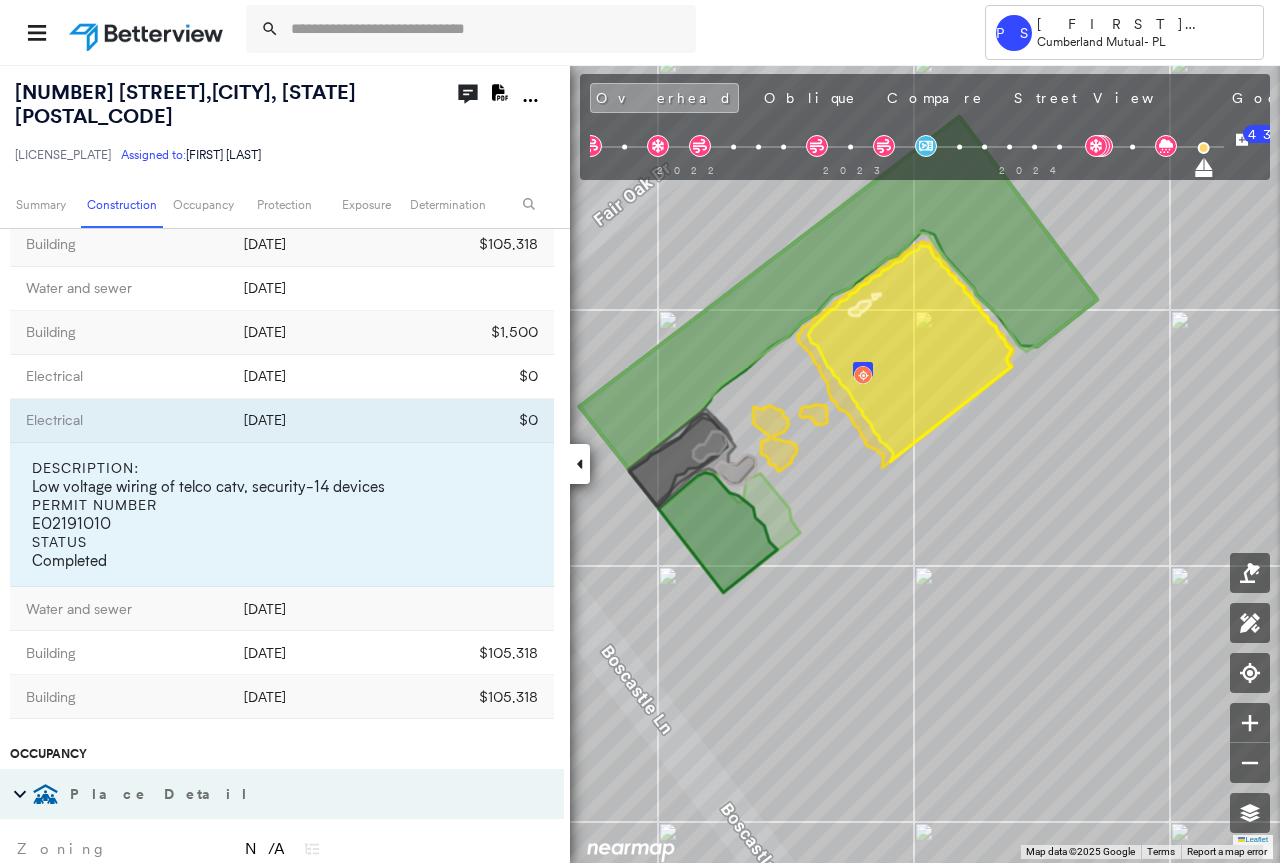 scroll, scrollTop: 1100, scrollLeft: 0, axis: vertical 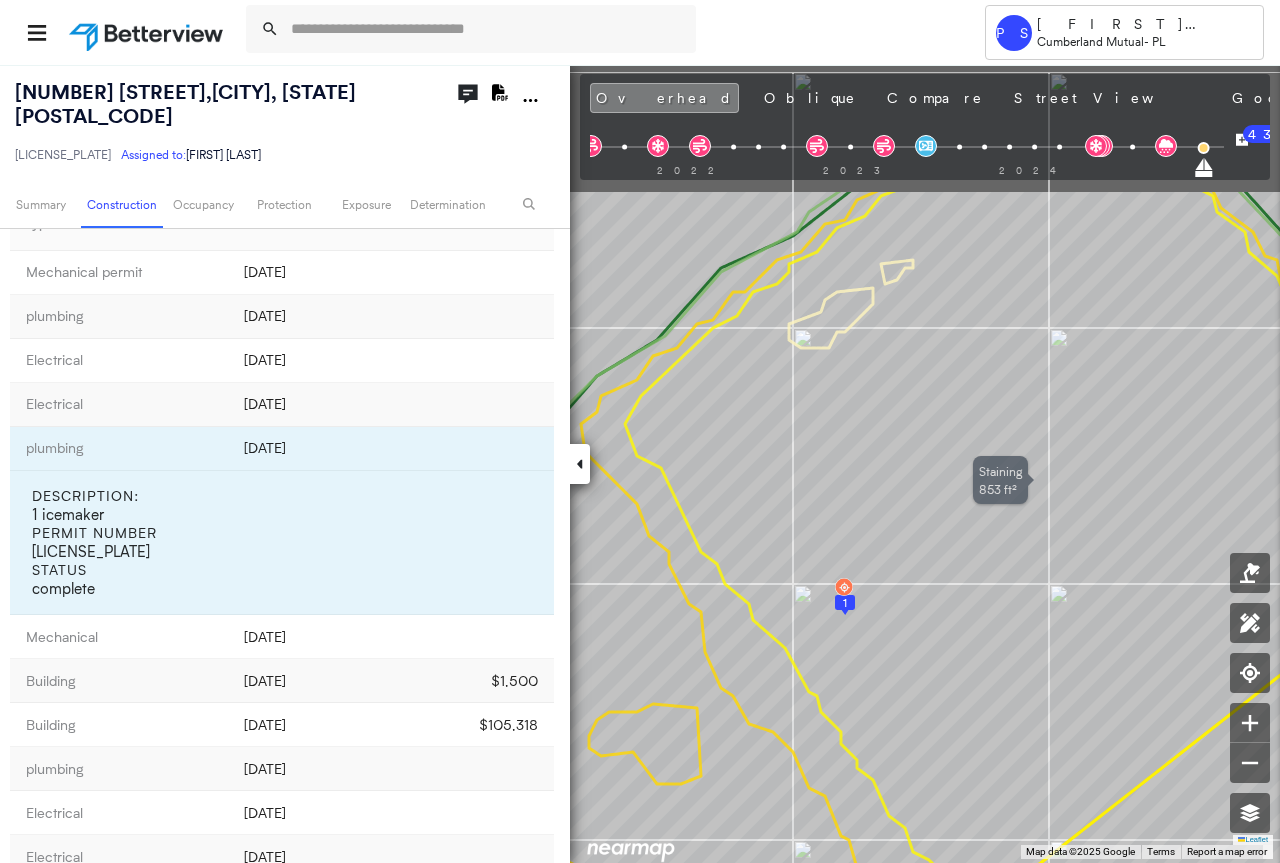 drag, startPoint x: 950, startPoint y: 394, endPoint x: 914, endPoint y: 603, distance: 212.07782 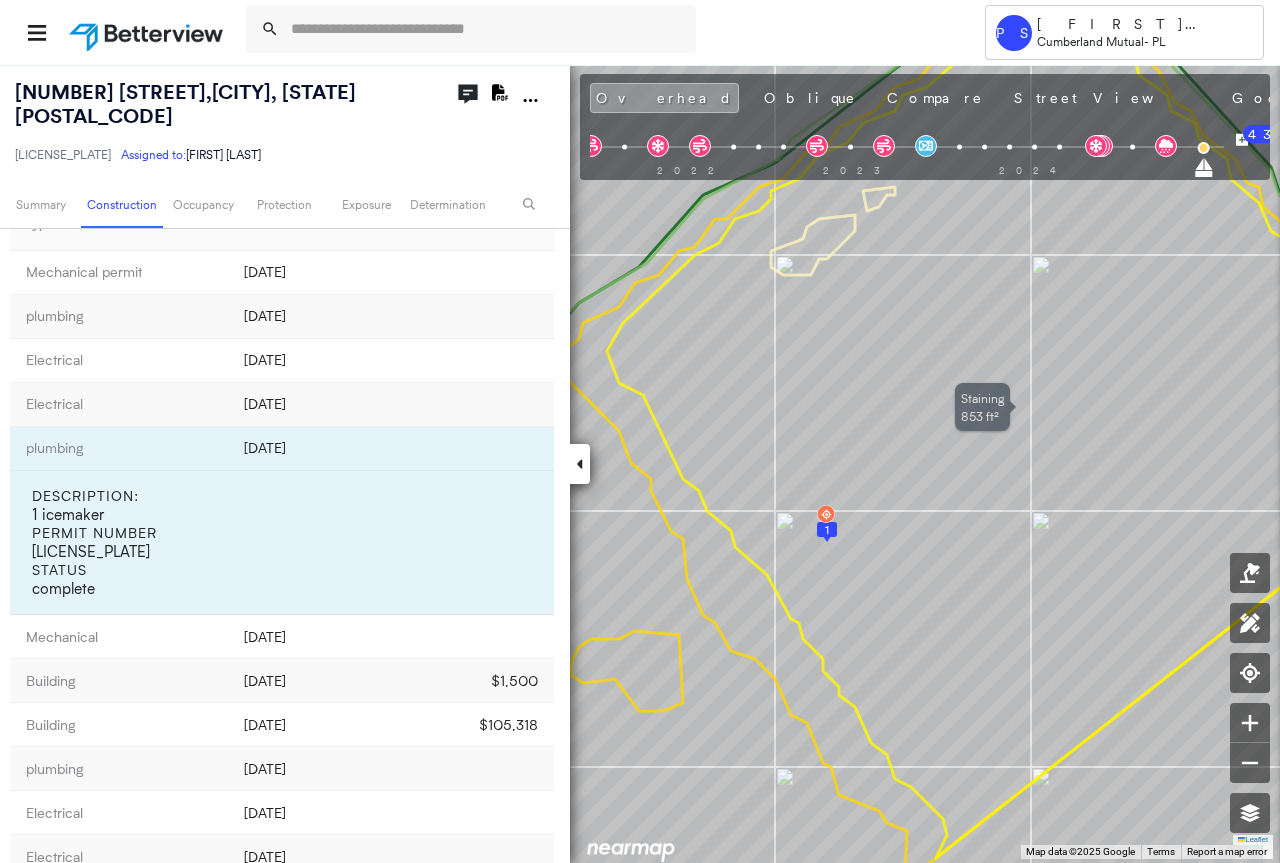 drag, startPoint x: 975, startPoint y: 576, endPoint x: 956, endPoint y: 502, distance: 76.40026 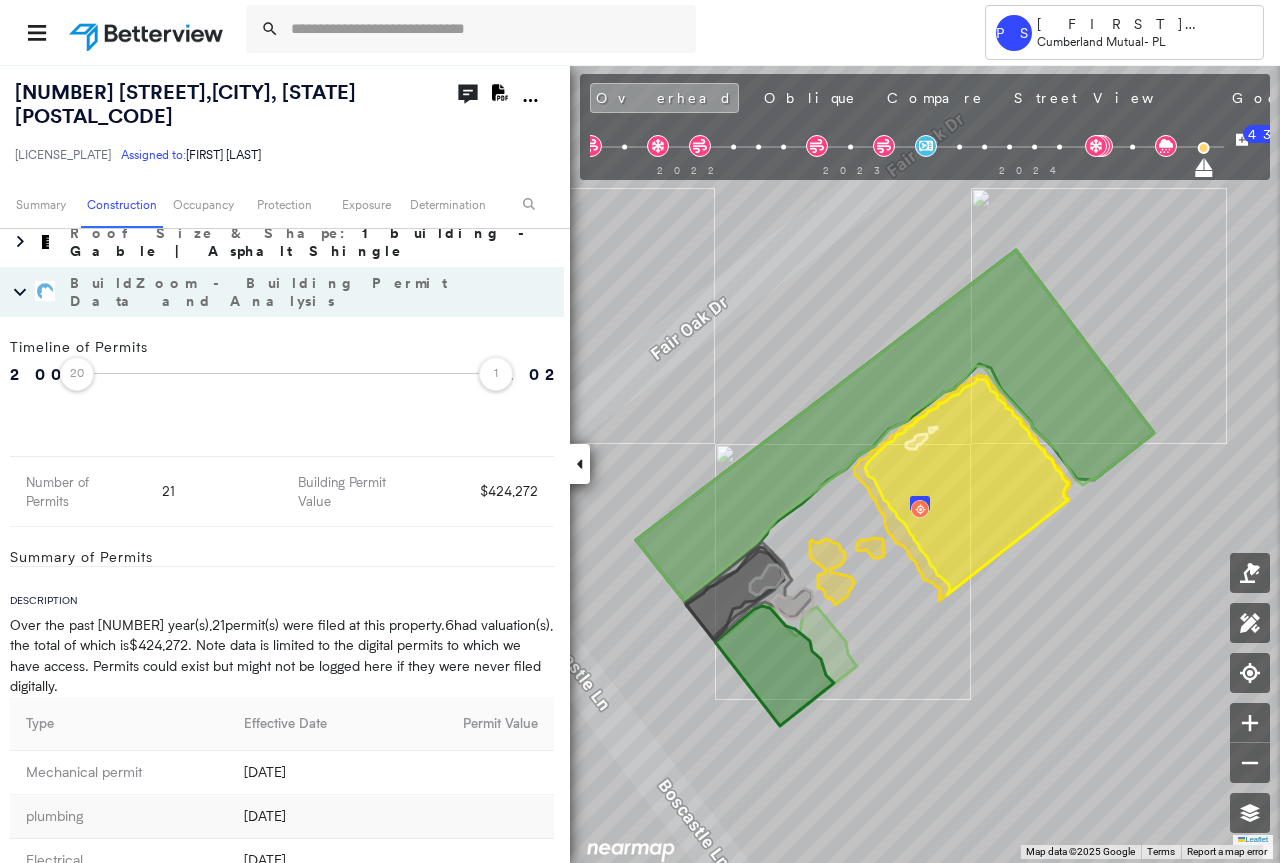scroll, scrollTop: 0, scrollLeft: 0, axis: both 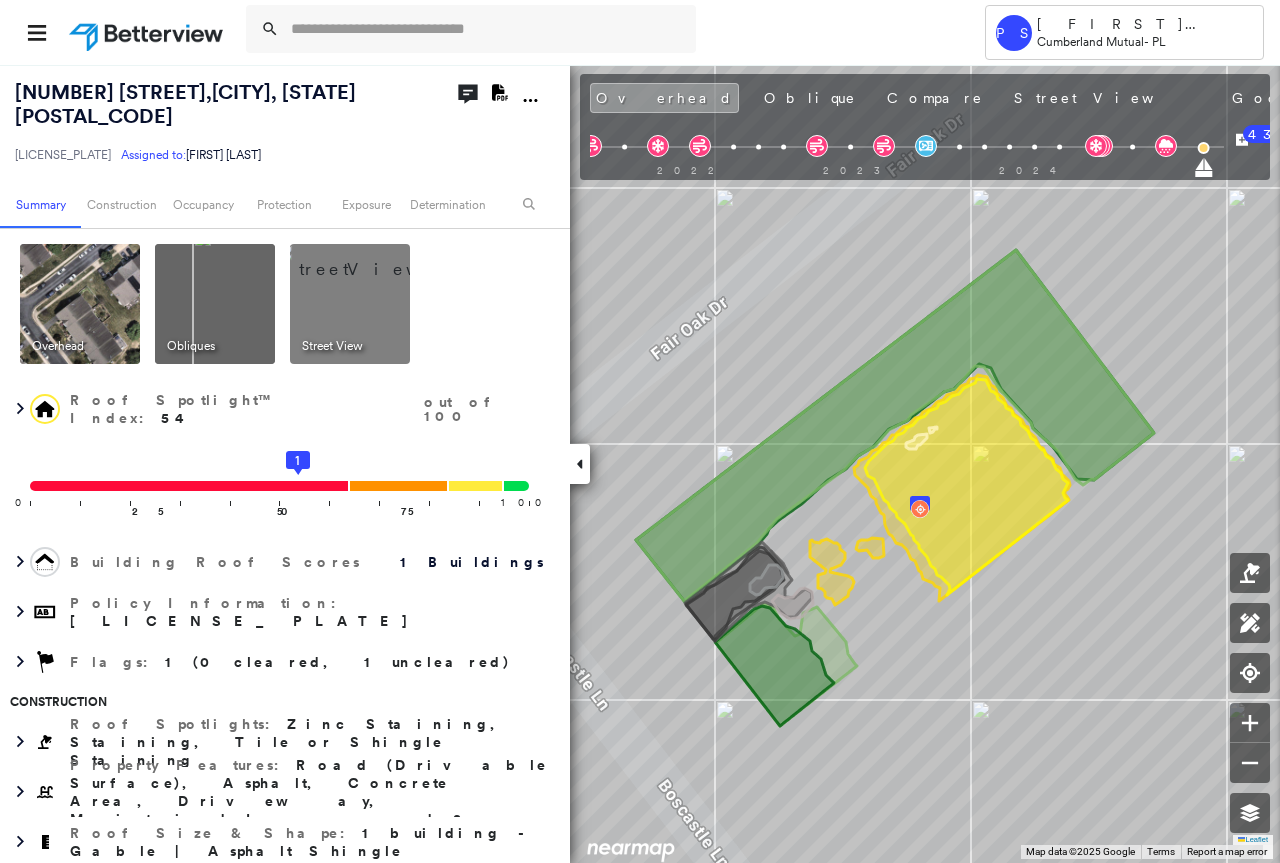 click on "Download PDF Report" 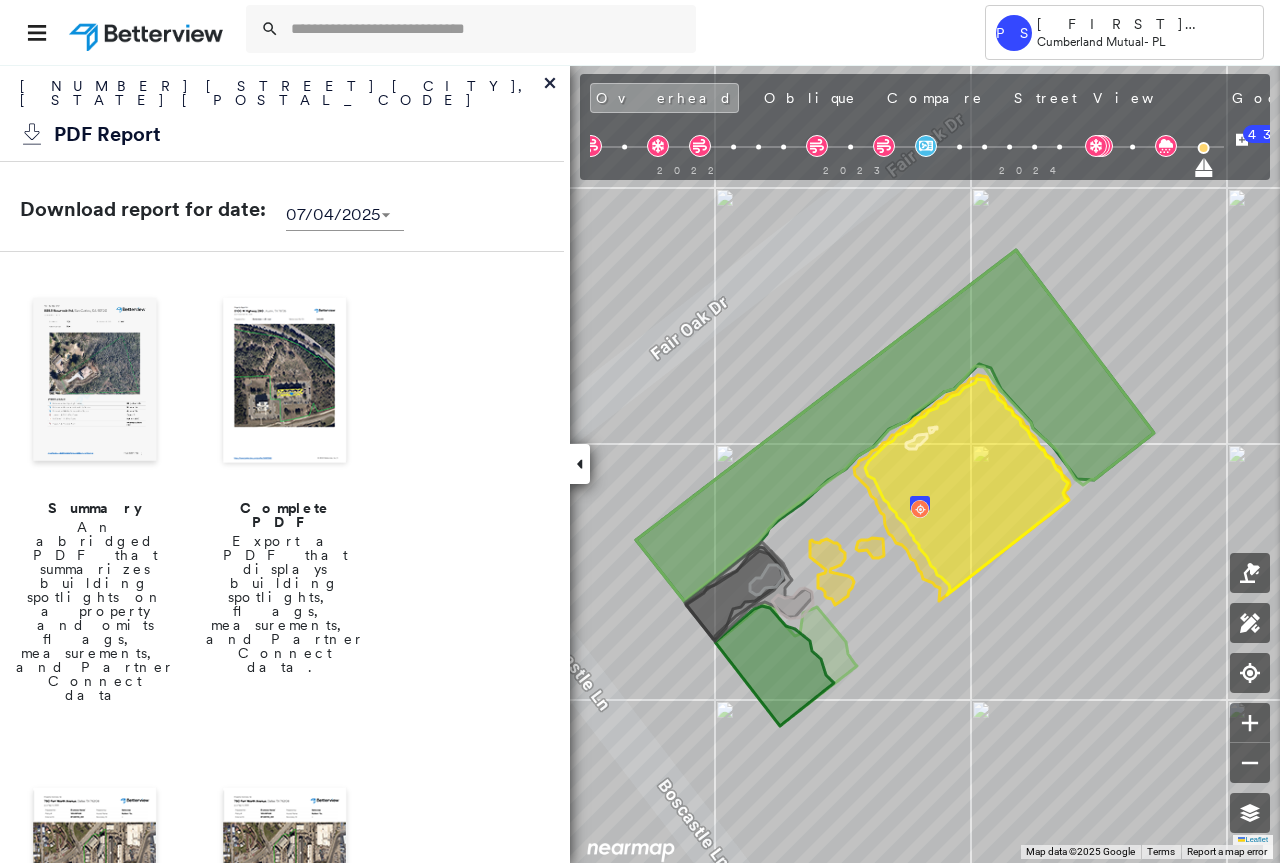 click at bounding box center [285, 382] 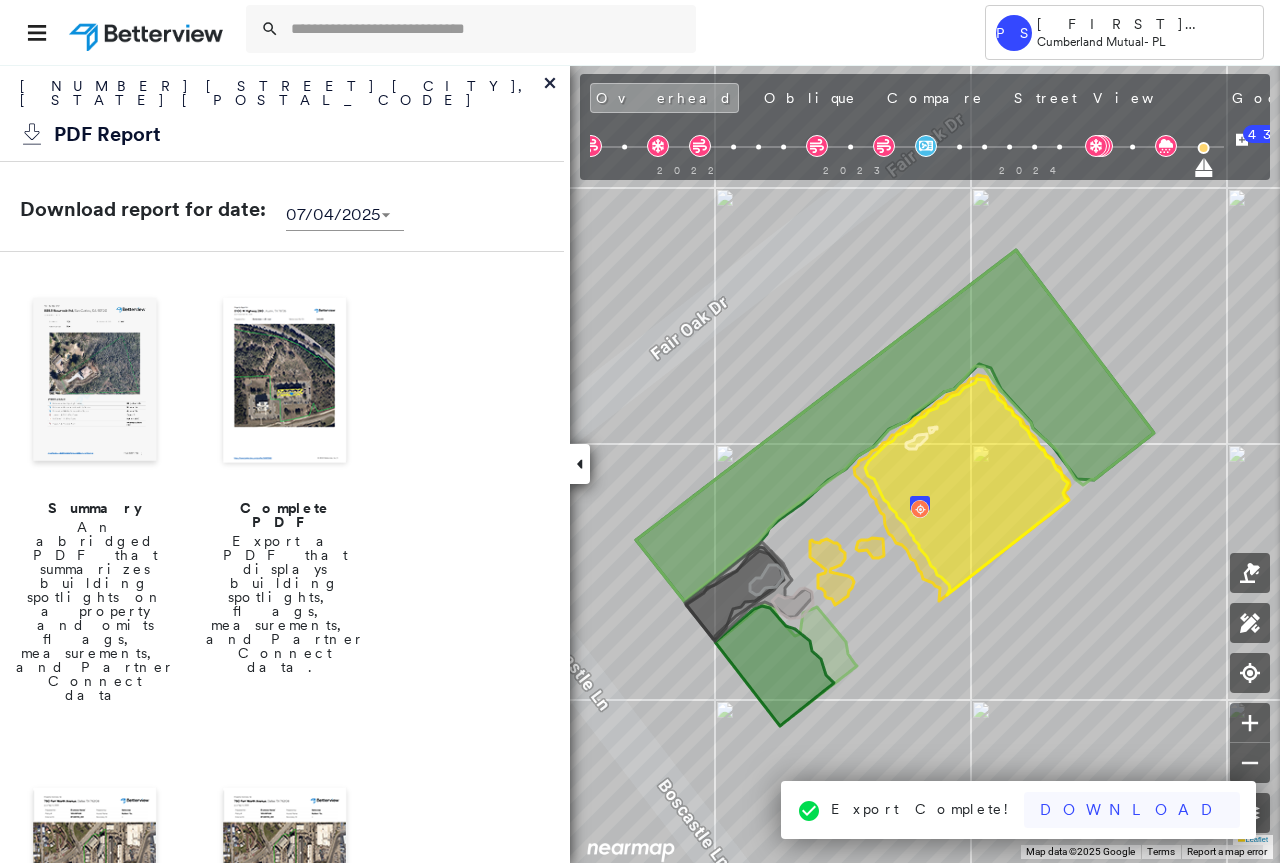 click on "Download" at bounding box center (1132, 810) 